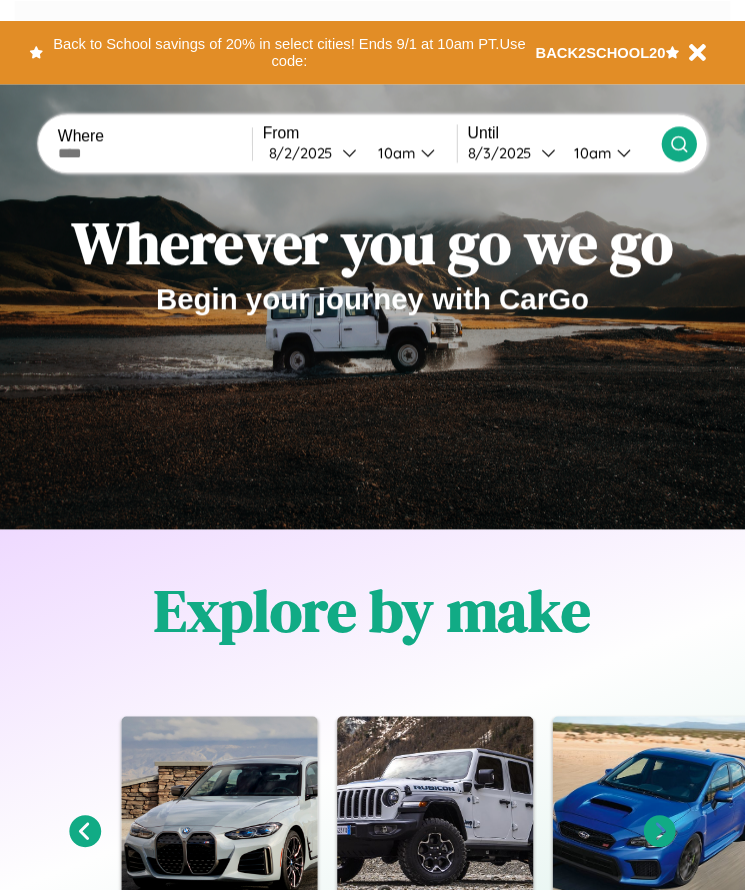scroll, scrollTop: 0, scrollLeft: 0, axis: both 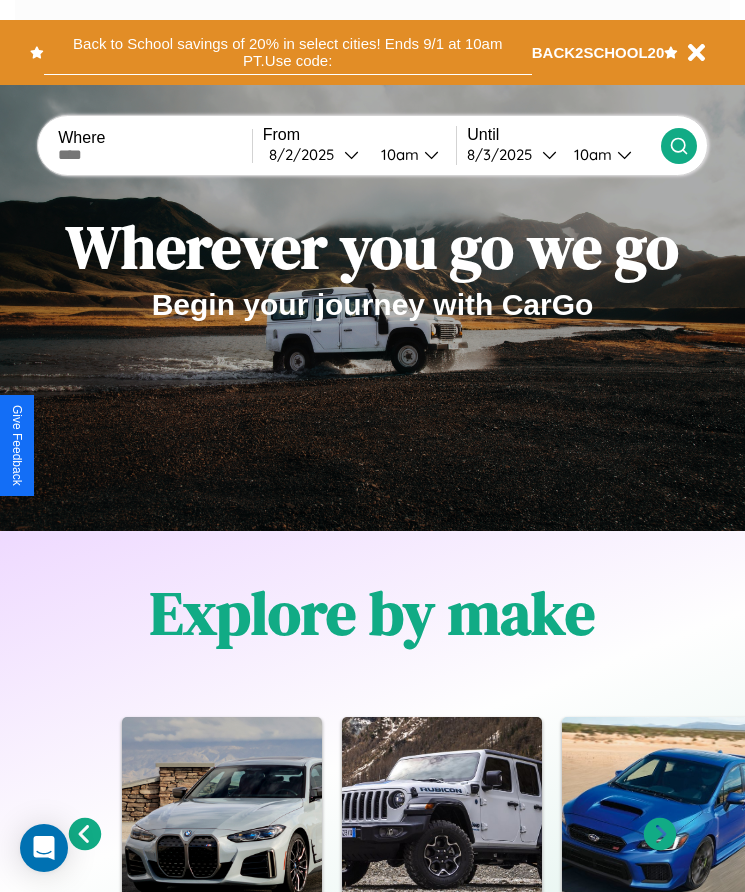 click on "Back to School savings of 20% in select cities! Ends 9/1 at 10am PT.  Use code:" at bounding box center (288, 52) 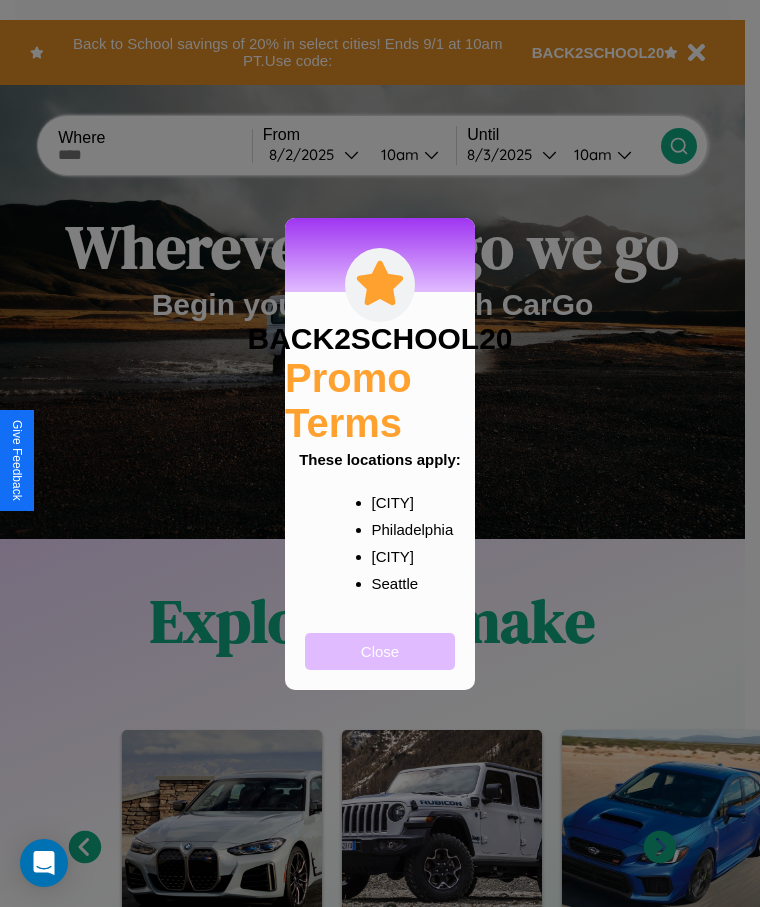 click on "Close" at bounding box center (380, 651) 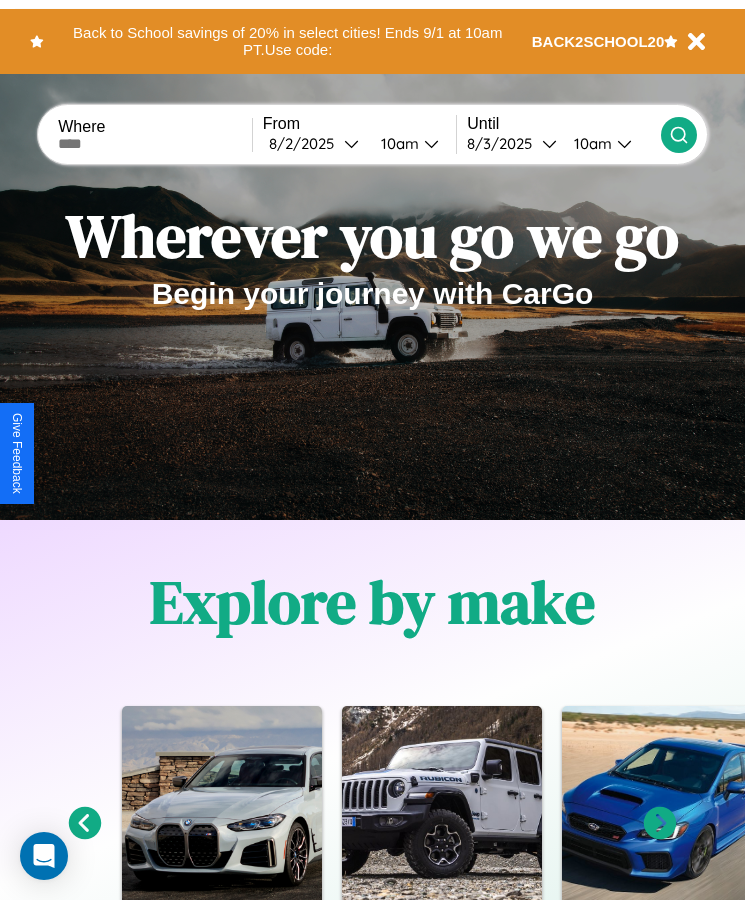 scroll, scrollTop: 0, scrollLeft: 0, axis: both 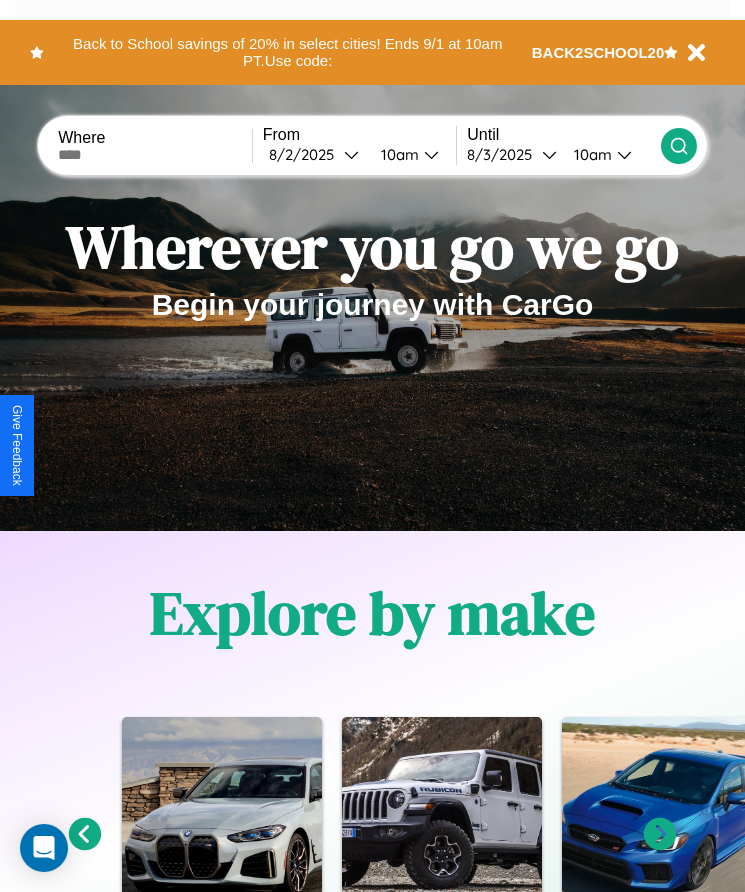 click at bounding box center (155, 155) 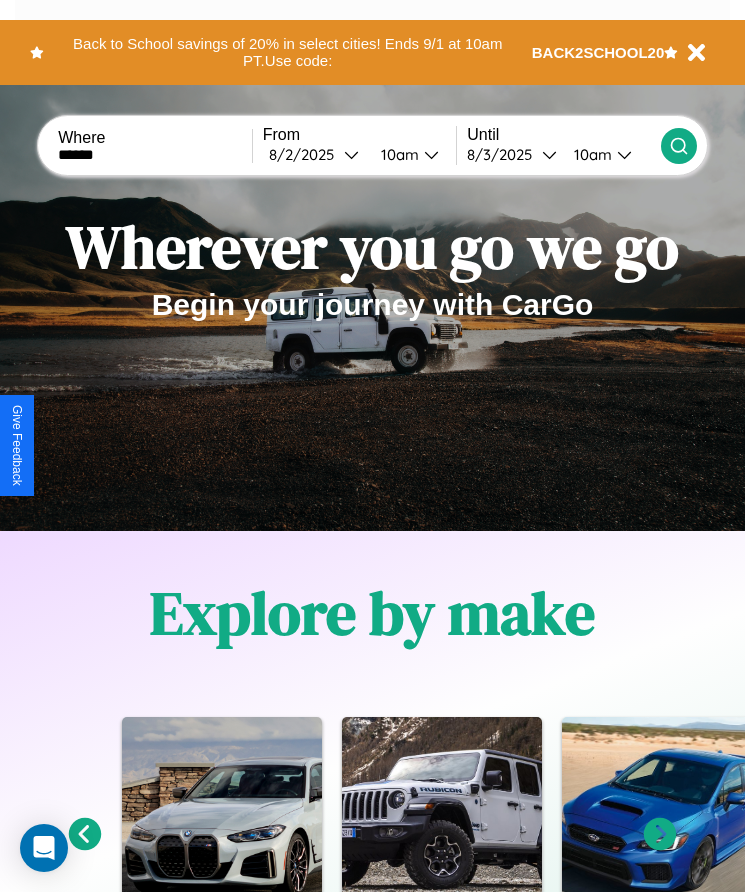 type on "******" 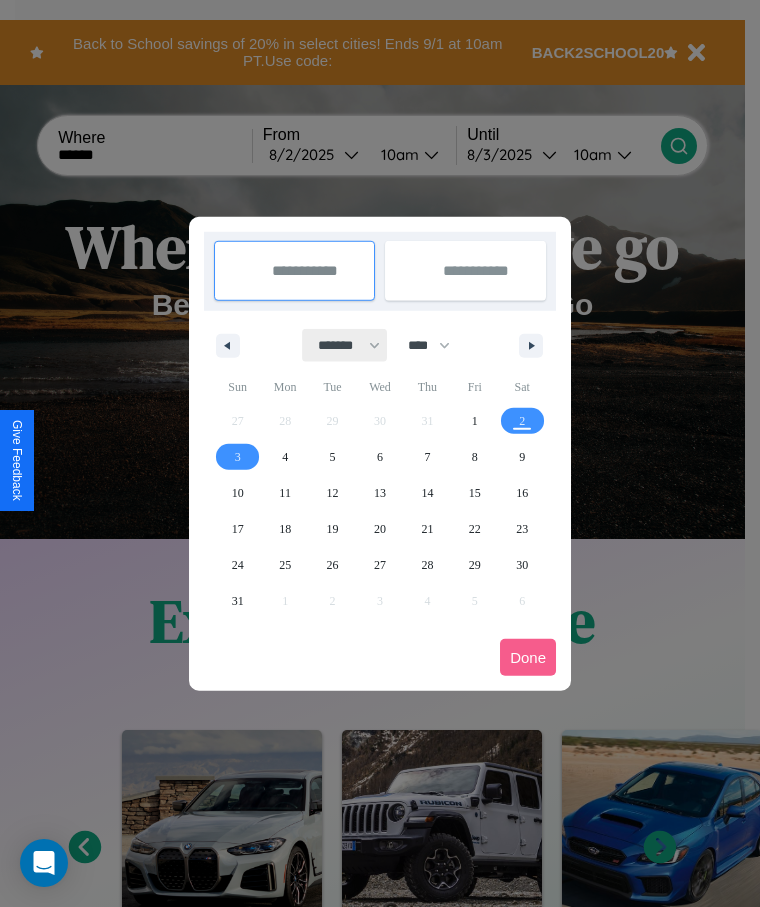 click on "******* ******** ***** ***** *** **** **** ****** ********* ******* ******** ********" at bounding box center (345, 345) 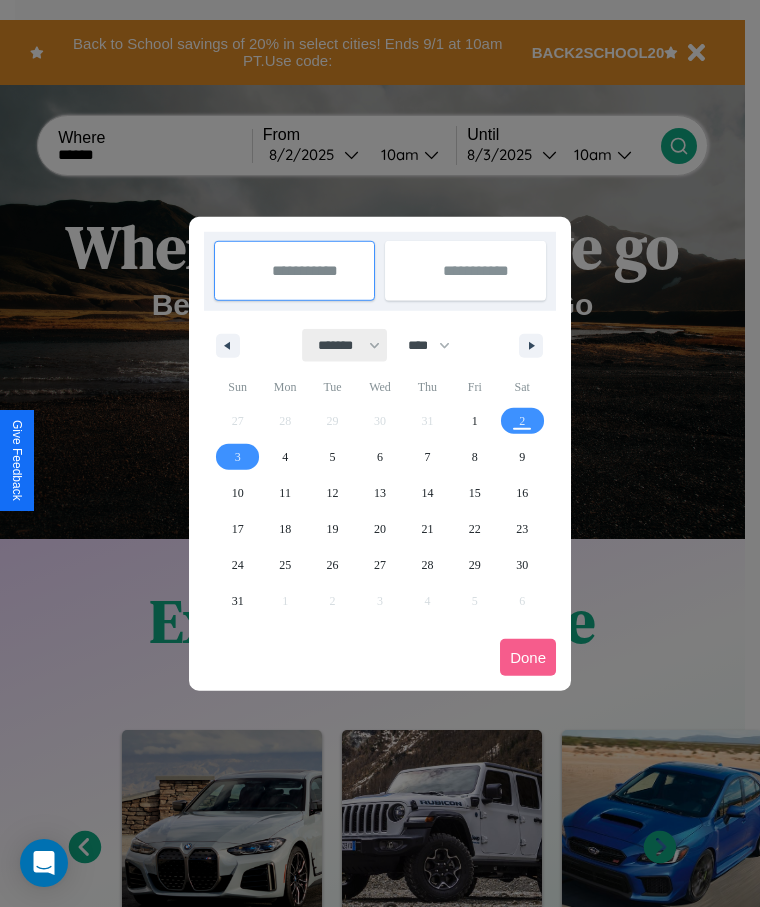 select on "*" 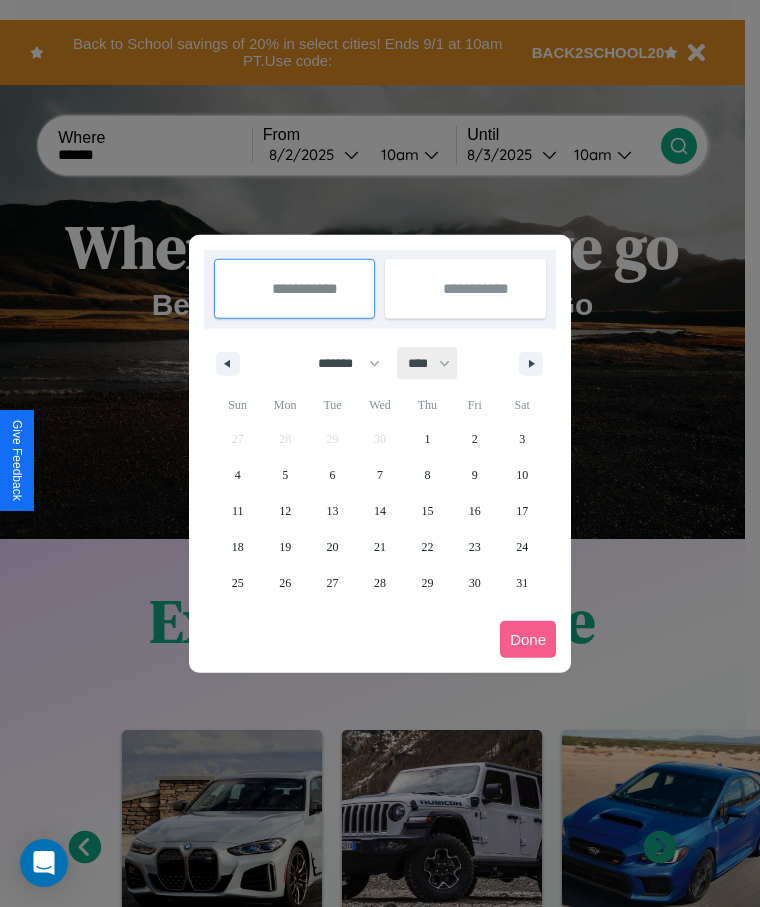 click on "**** **** **** **** **** **** **** **** **** **** **** **** **** **** **** **** **** **** **** **** **** **** **** **** **** **** **** **** **** **** **** **** **** **** **** **** **** **** **** **** **** **** **** **** **** **** **** **** **** **** **** **** **** **** **** **** **** **** **** **** **** **** **** **** **** **** **** **** **** **** **** **** **** **** **** **** **** **** **** **** **** **** **** **** **** **** **** **** **** **** **** **** **** **** **** **** **** **** **** **** **** **** **** **** **** **** **** **** **** **** **** **** **** **** **** **** **** **** **** **** ****" at bounding box center (428, 363) 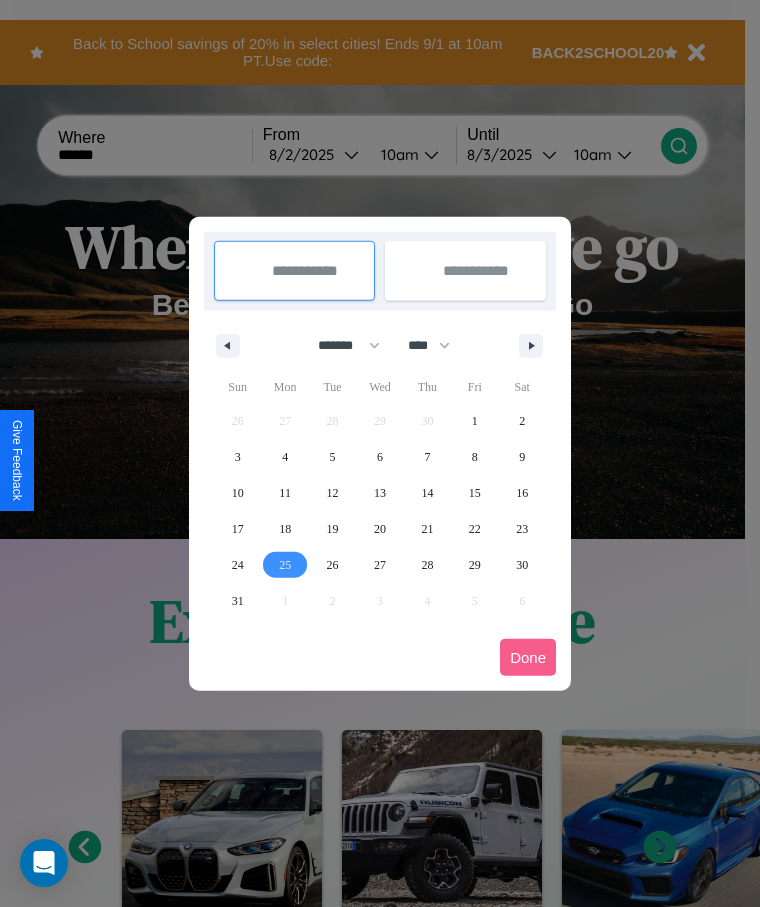click on "25" at bounding box center (285, 565) 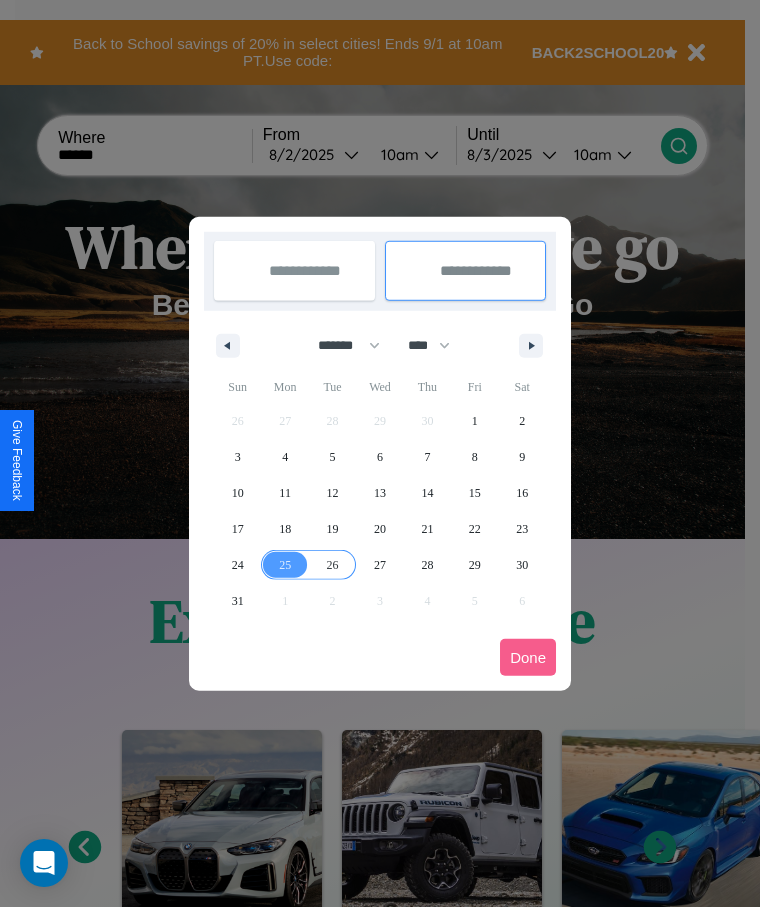click on "26" at bounding box center [333, 565] 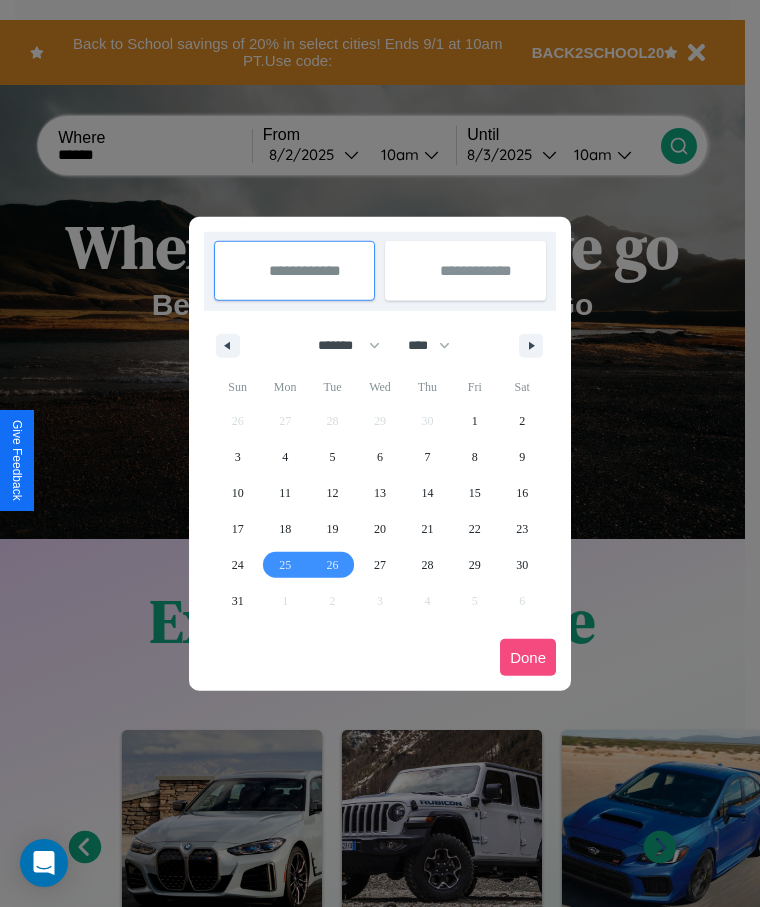 click on "Done" at bounding box center (528, 657) 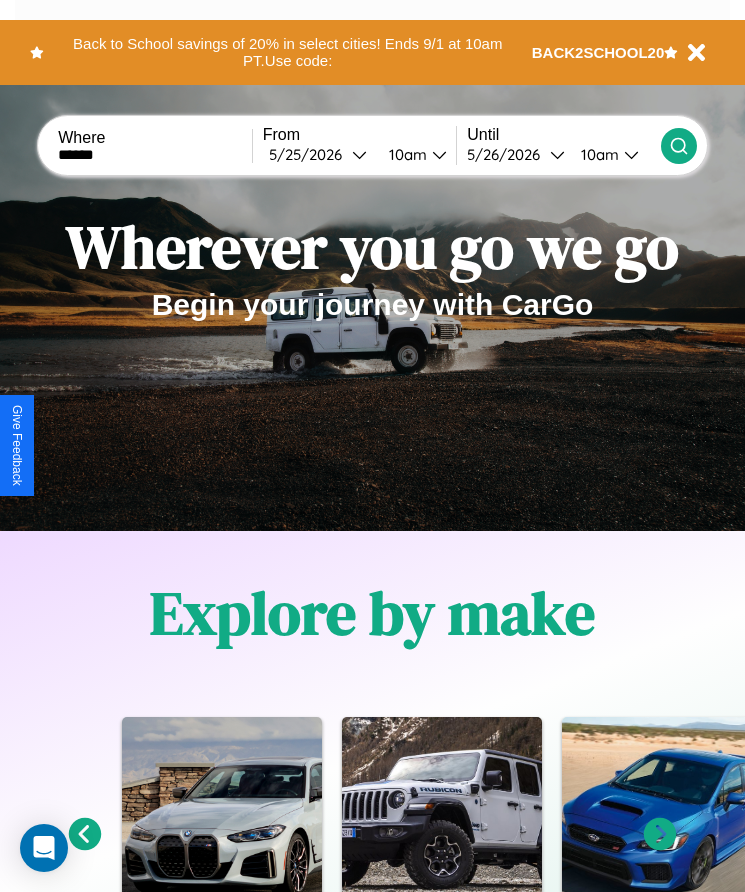 click 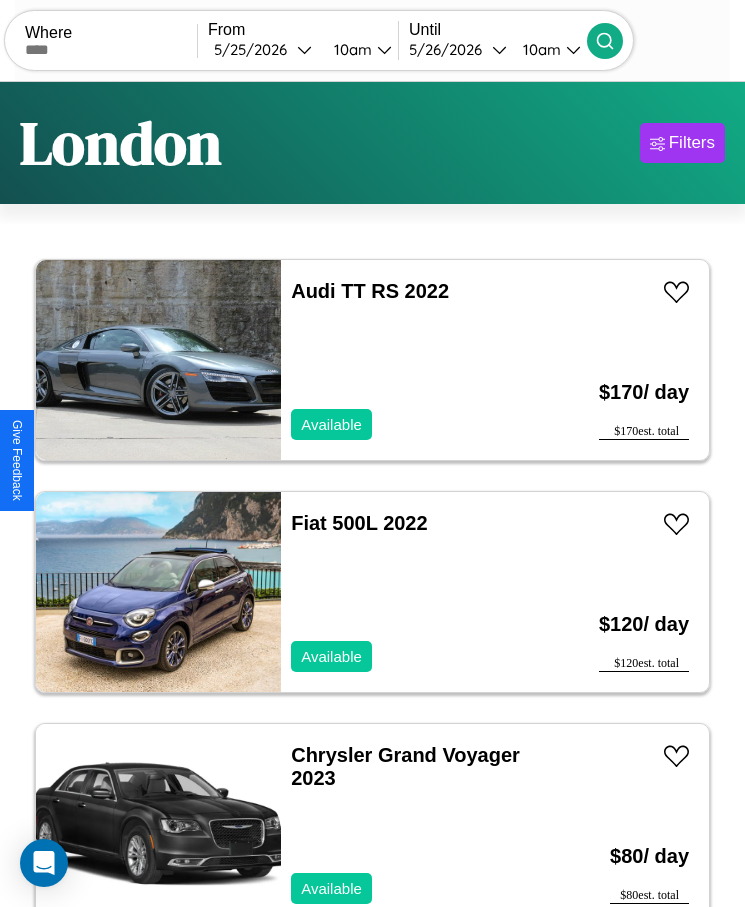 scroll, scrollTop: 50, scrollLeft: 0, axis: vertical 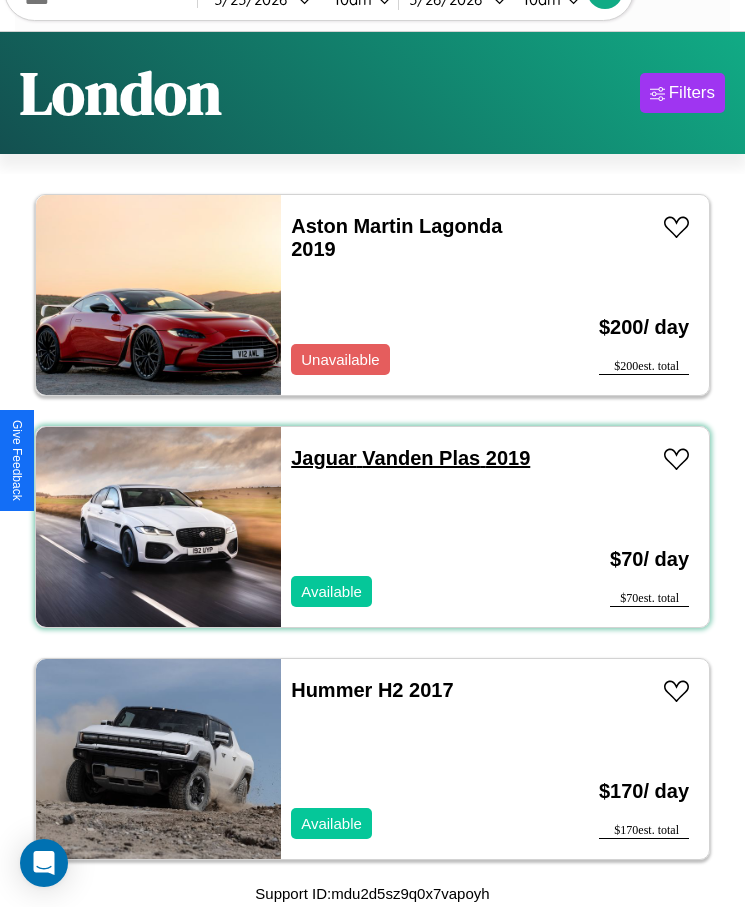 click on "Jaguar   Vanden Plas   2019" at bounding box center [410, 458] 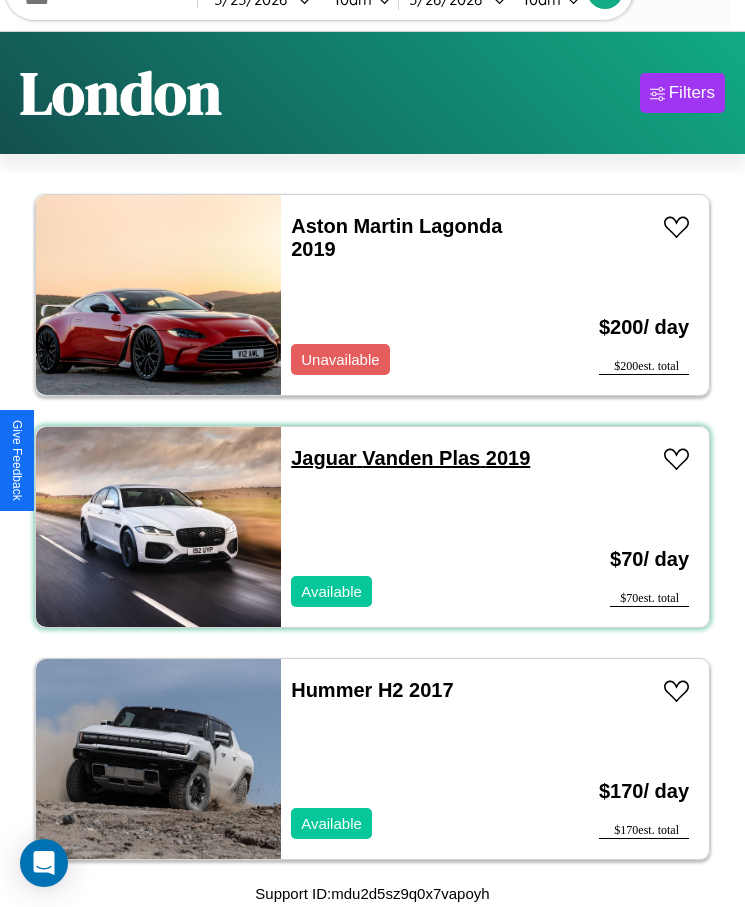 scroll, scrollTop: 3278, scrollLeft: 0, axis: vertical 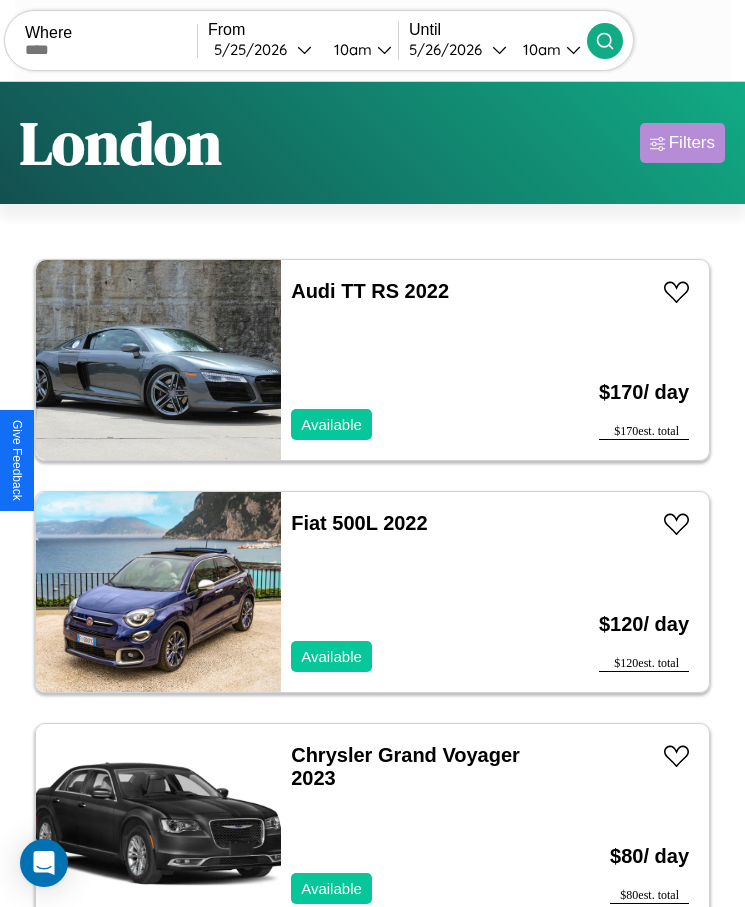 click on "Filters" at bounding box center [692, 143] 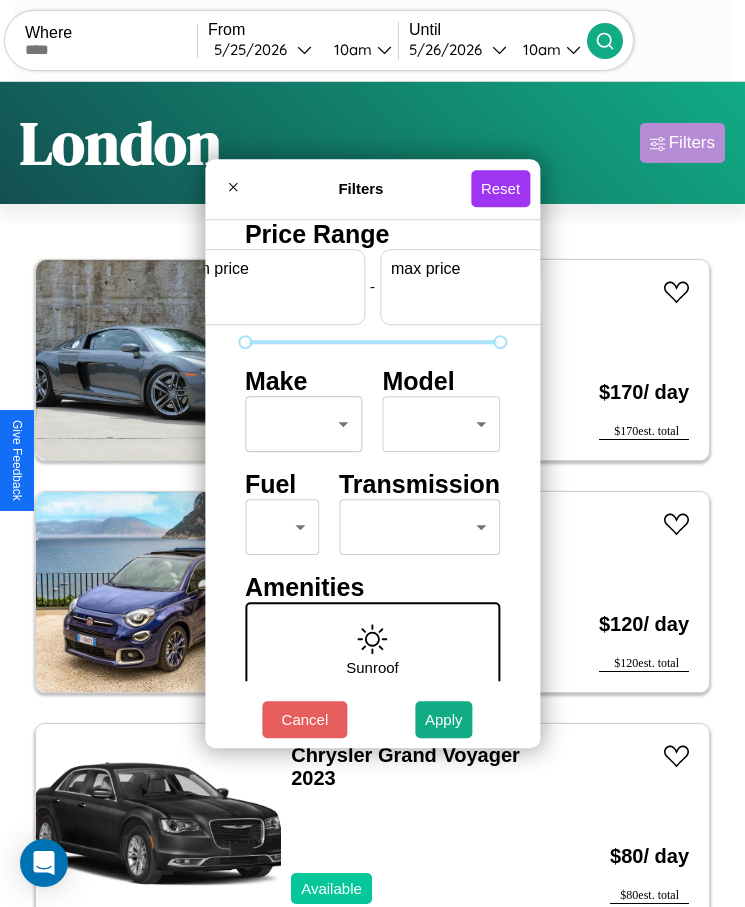 scroll, scrollTop: 0, scrollLeft: 74, axis: horizontal 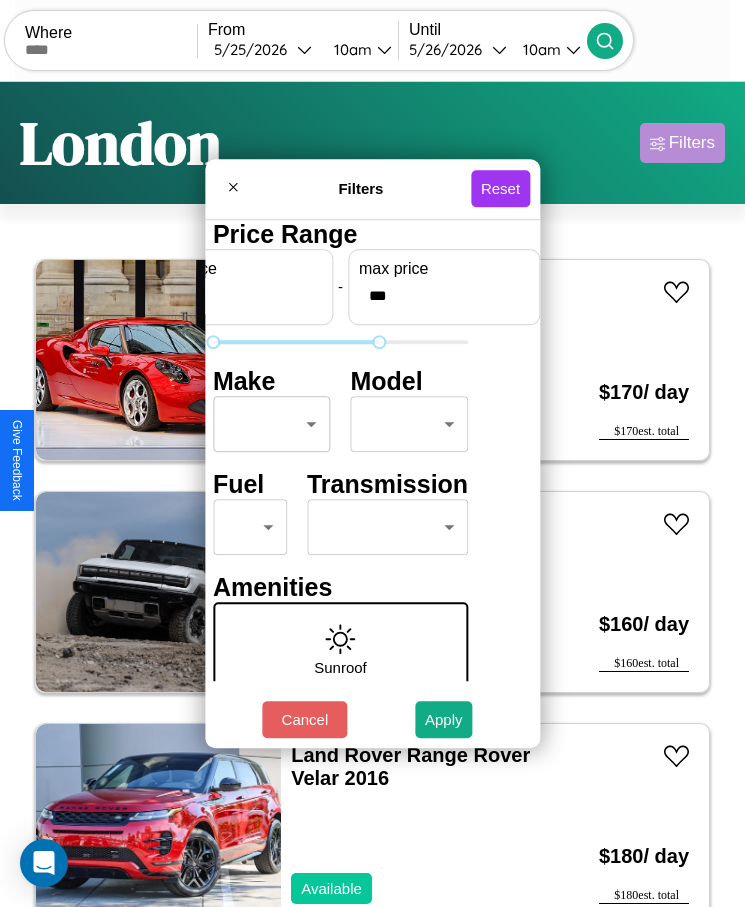 type on "***" 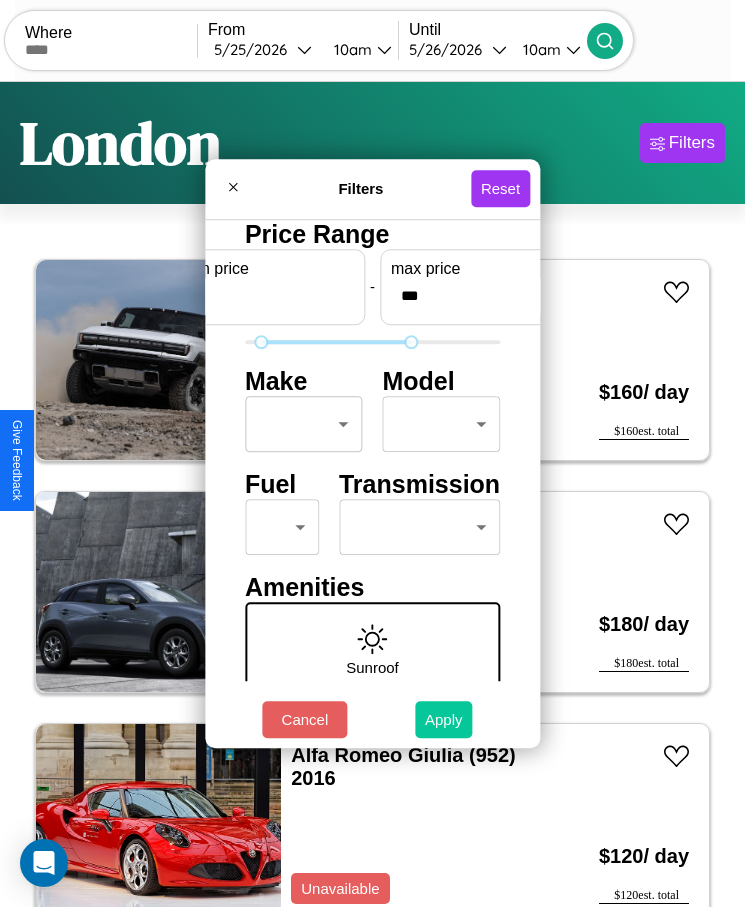 type on "**" 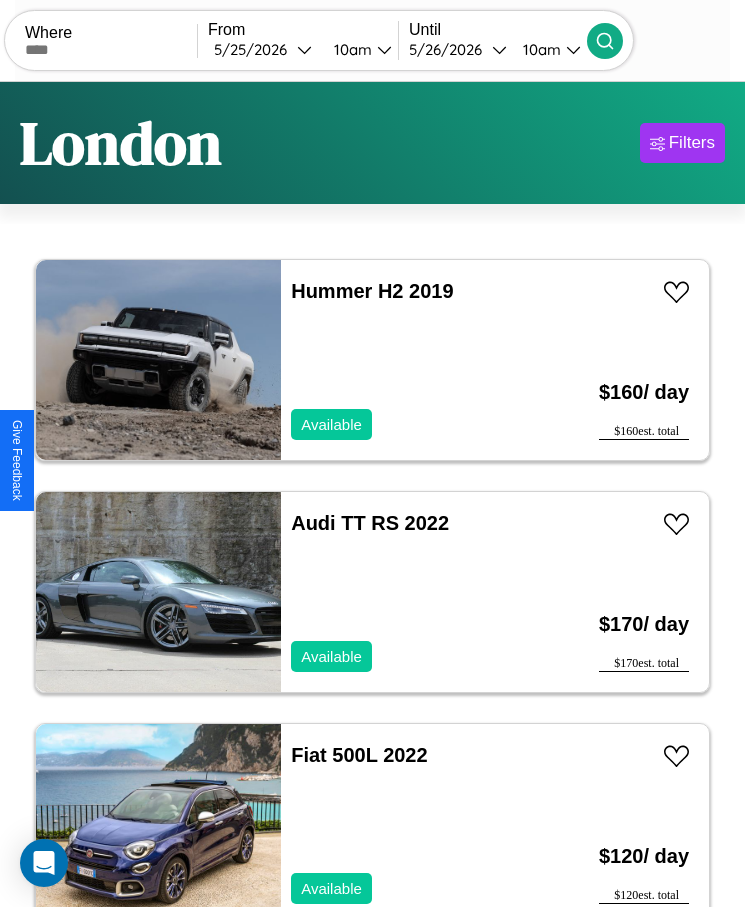 scroll, scrollTop: 50, scrollLeft: 0, axis: vertical 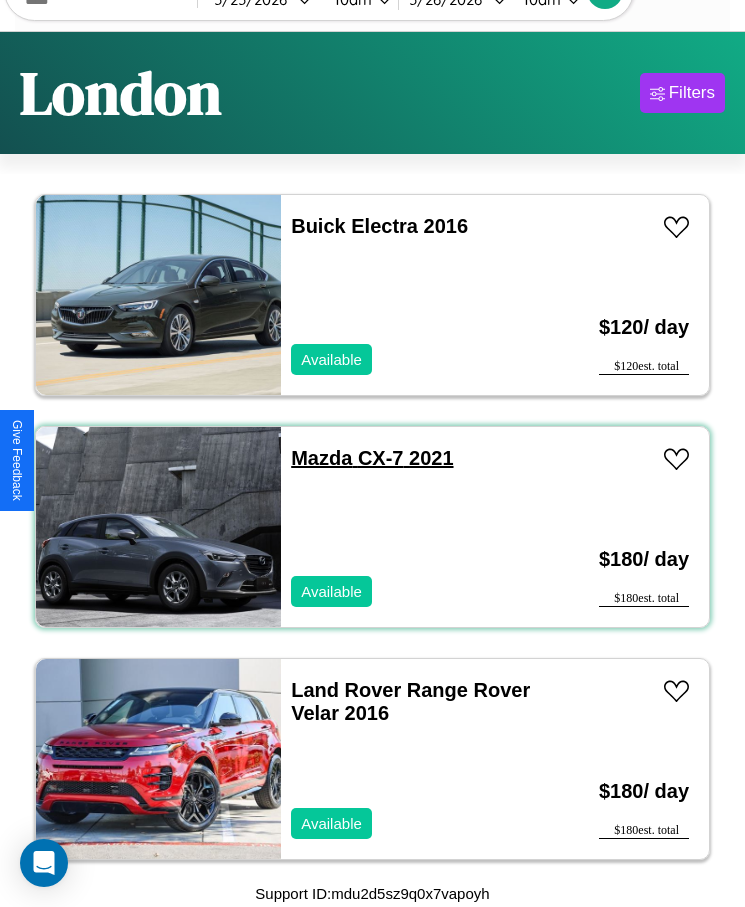click on "Mazda   CX-7   2021" at bounding box center (372, 458) 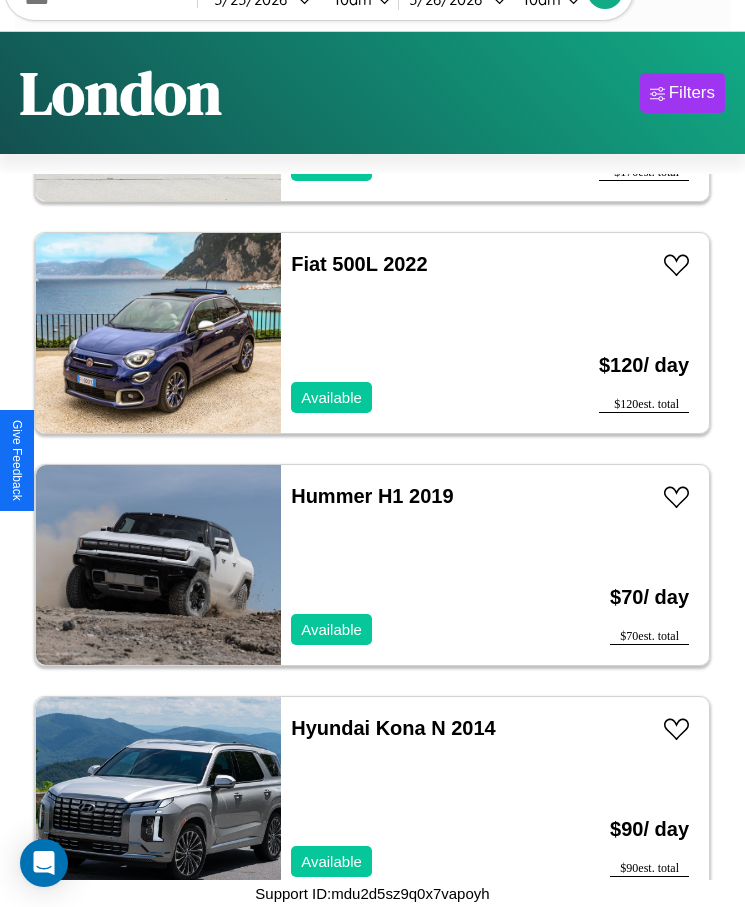 scroll, scrollTop: 15, scrollLeft: 0, axis: vertical 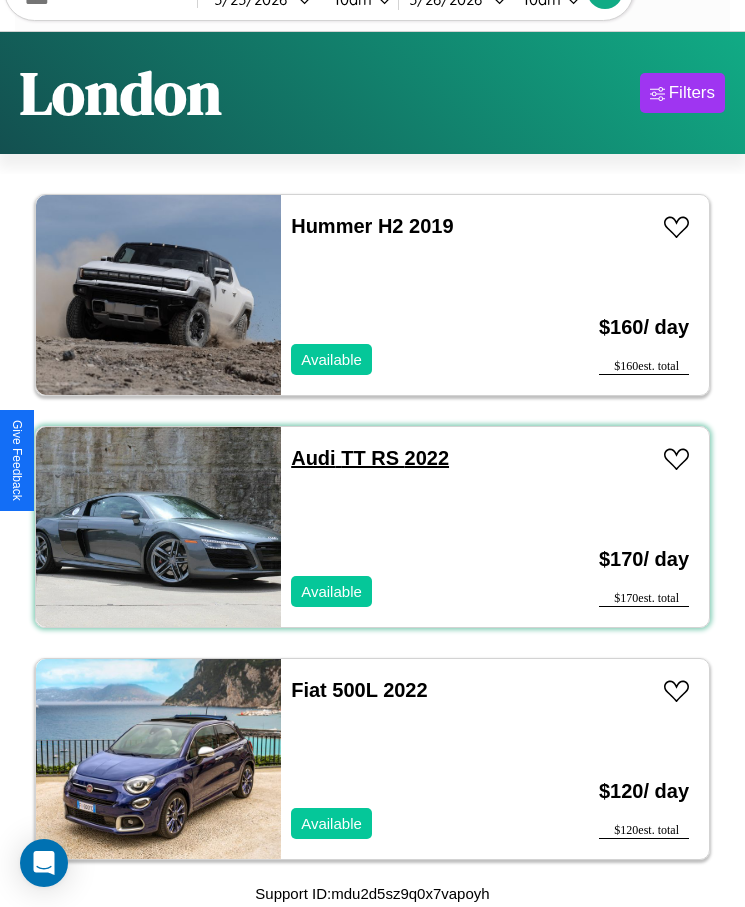 click on "Audi   TT RS   2022" at bounding box center (370, 458) 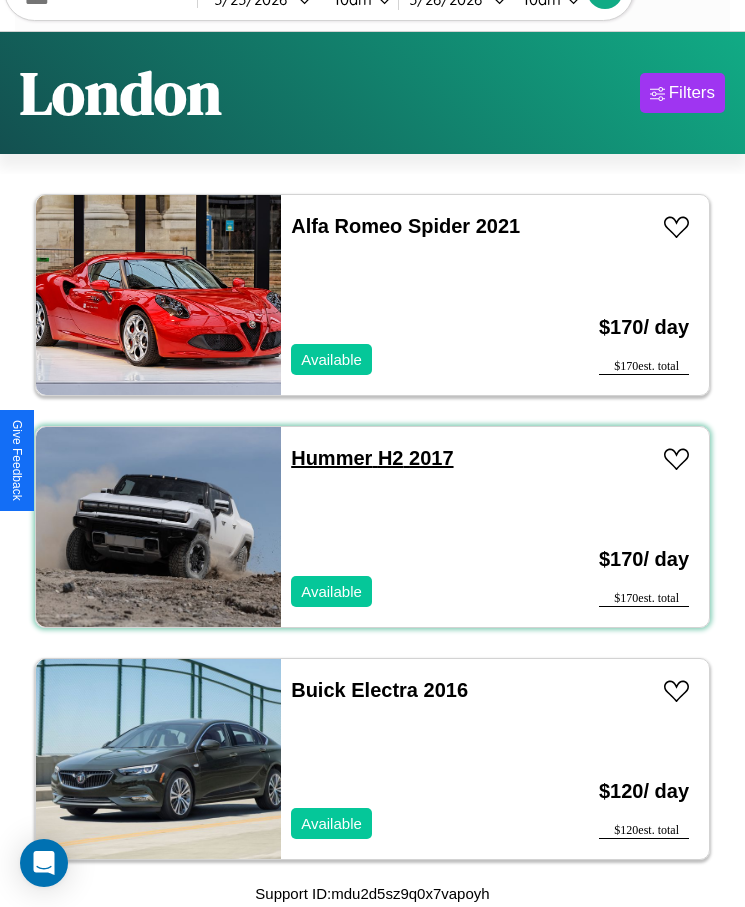 click on "Hummer   H2   2017" at bounding box center [372, 458] 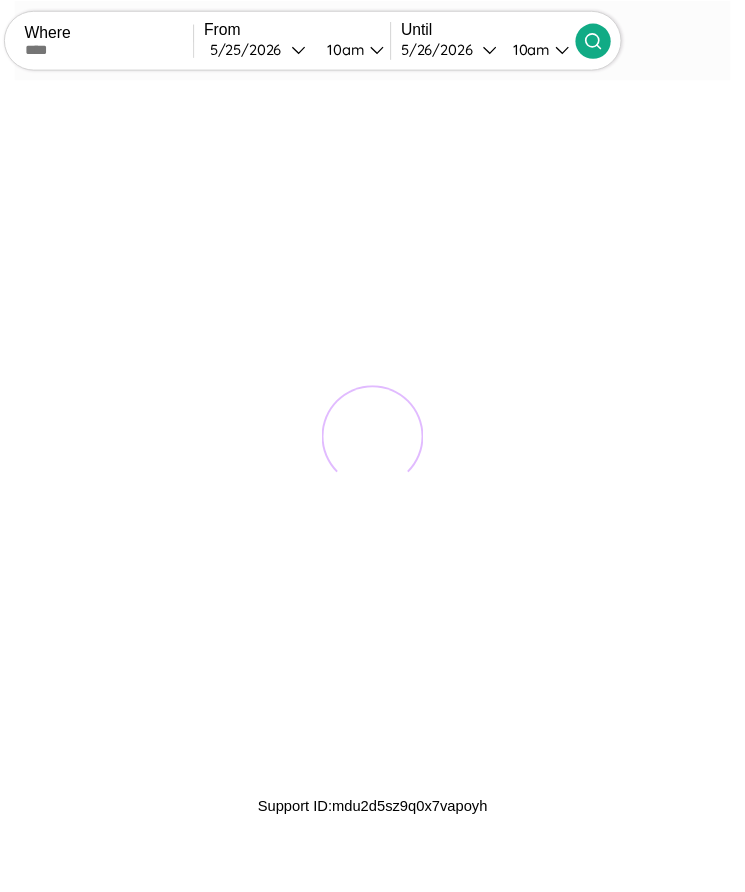 scroll, scrollTop: 0, scrollLeft: 0, axis: both 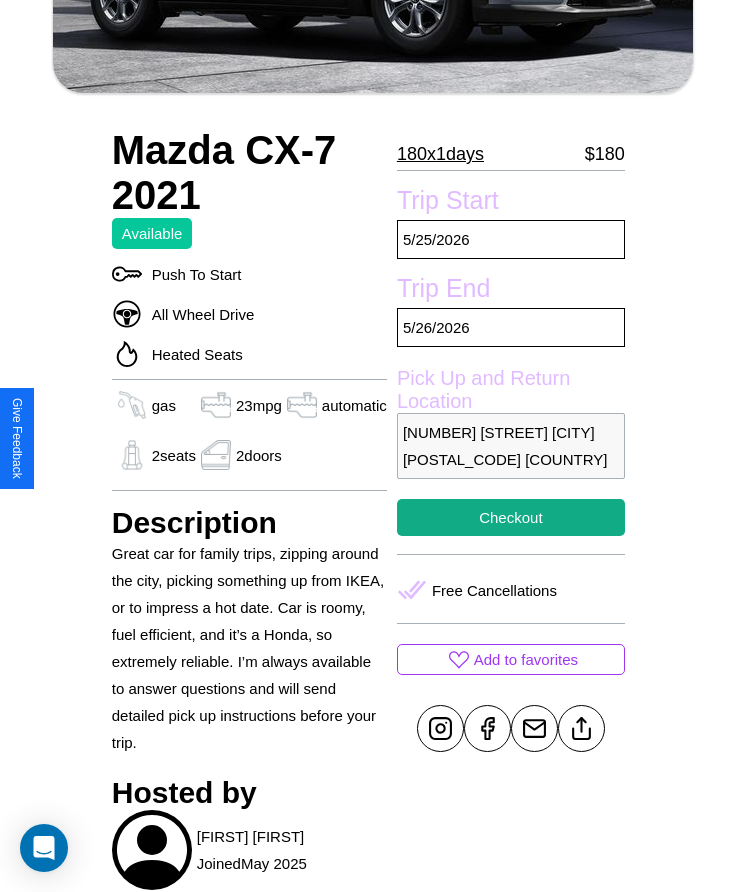 click on "8507 Second Street  London  33012 United Kingdom" at bounding box center (511, 446) 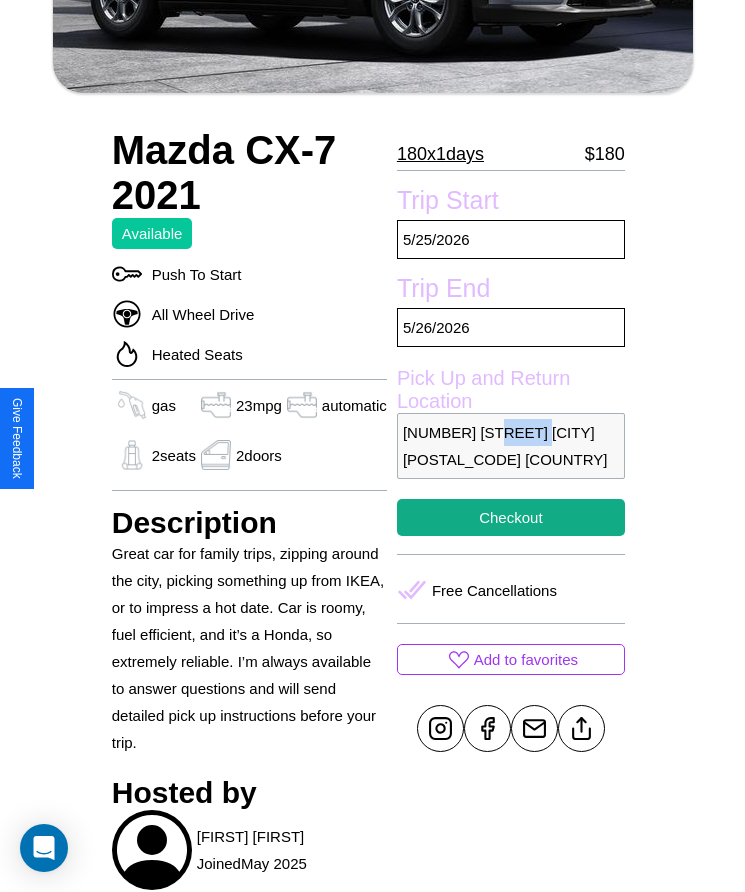 click on "8507 Second Street  London  33012 United Kingdom" at bounding box center (511, 446) 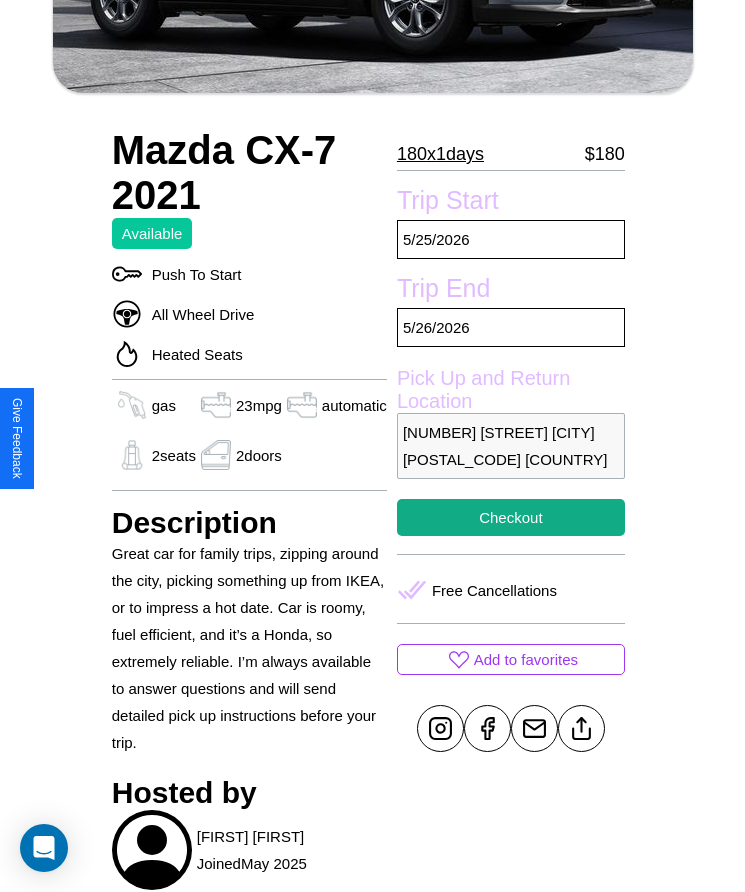 click on "8507 Second Street  London  33012 United Kingdom" at bounding box center (511, 446) 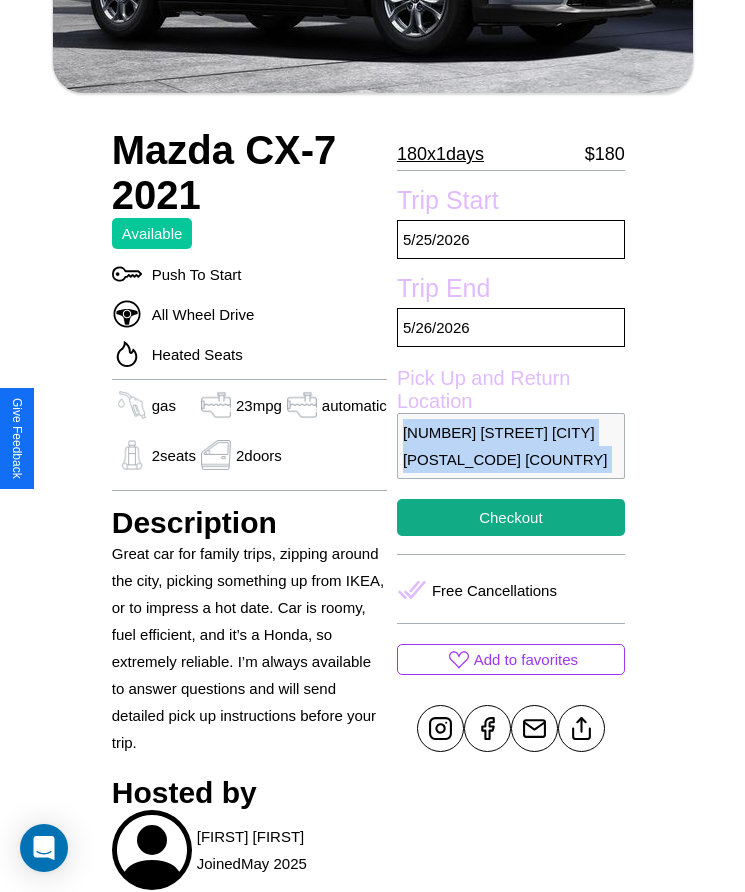 click on "8507 Second Street  London  33012 United Kingdom" at bounding box center (511, 446) 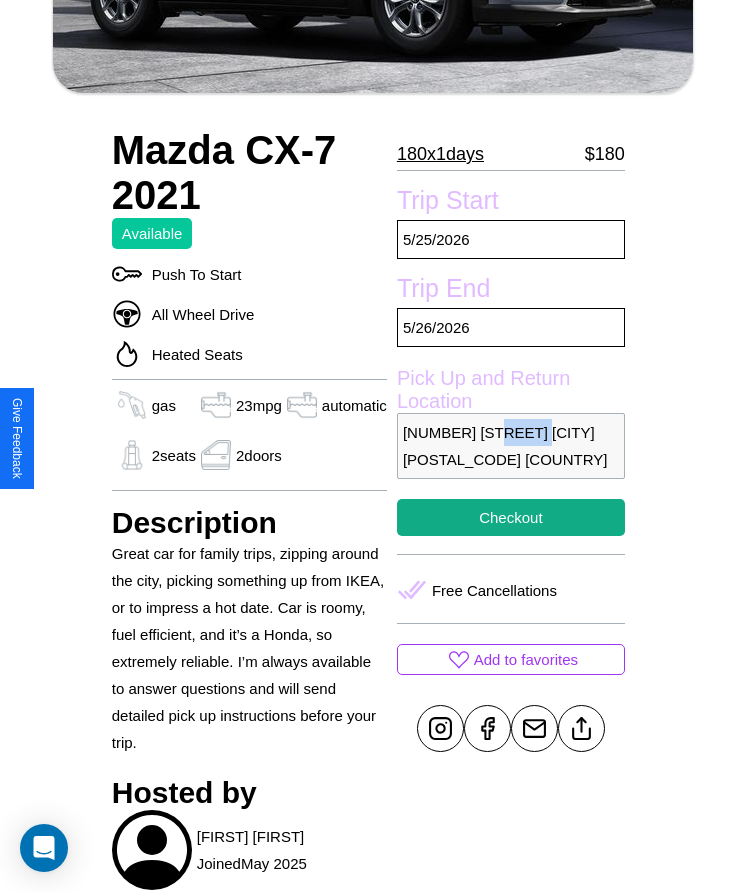 click on "8507 Second Street  London  33012 United Kingdom" at bounding box center (511, 446) 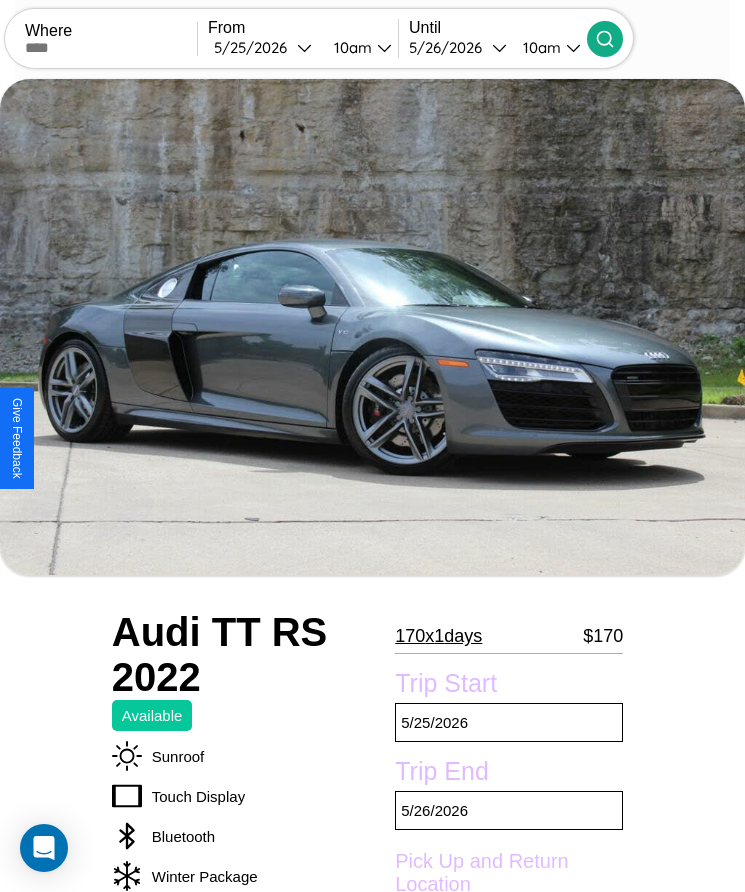 scroll, scrollTop: 192, scrollLeft: 0, axis: vertical 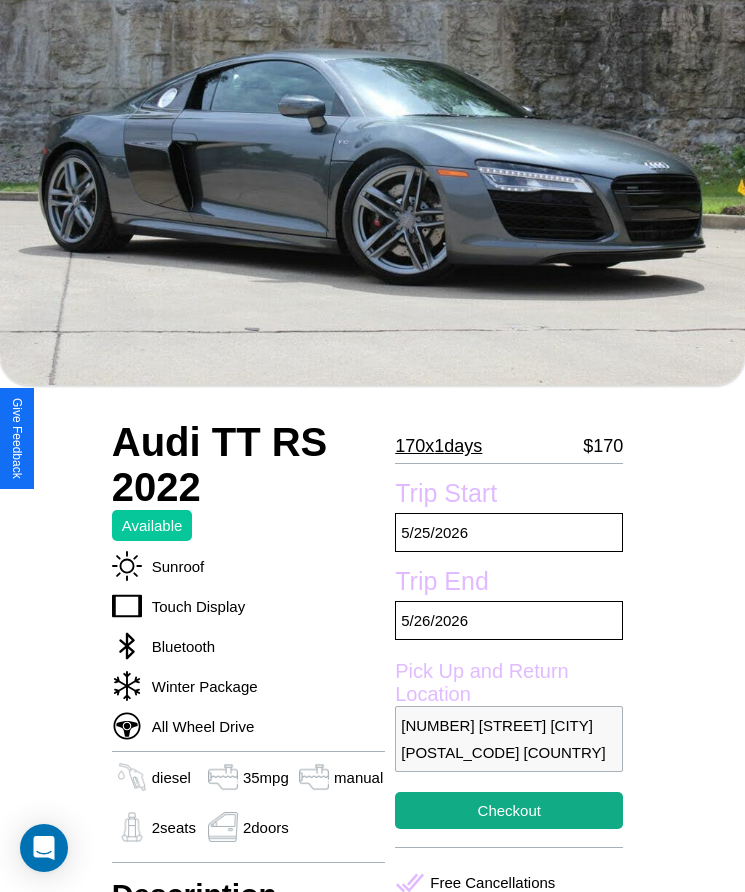 click on "[NUMBER] x [NUMBER] days" at bounding box center [438, 446] 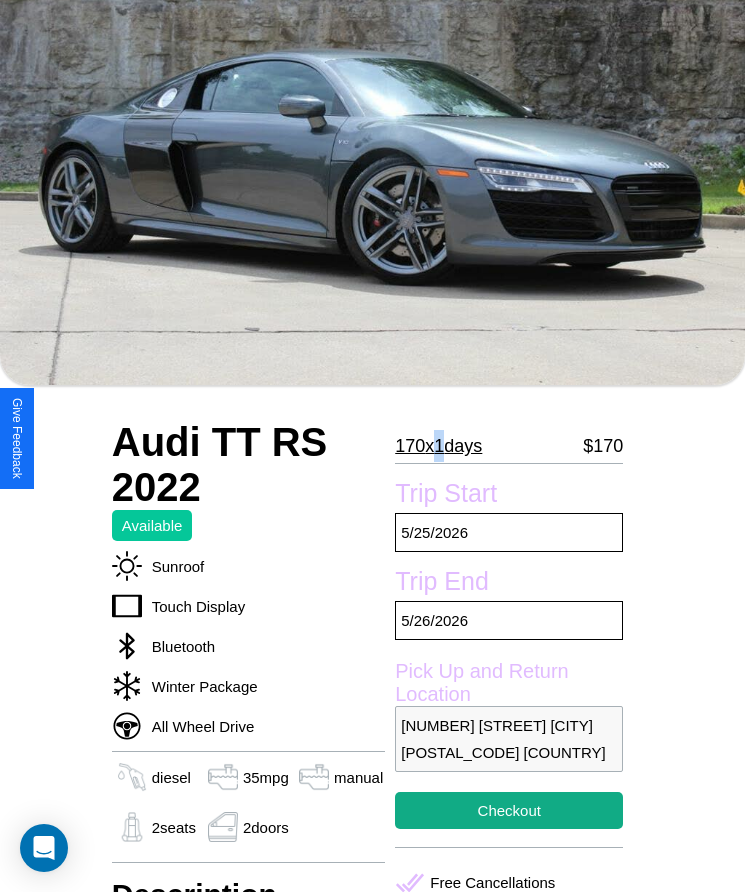 click on "[NUMBER] x [NUMBER] days" at bounding box center [438, 446] 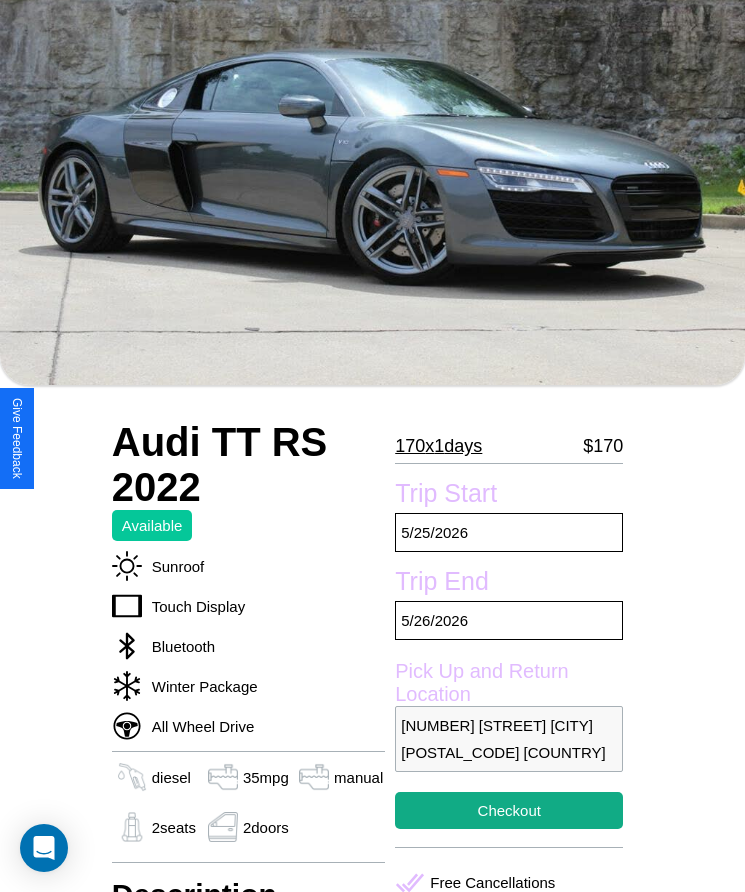 click on "170  x  1  days" at bounding box center [438, 446] 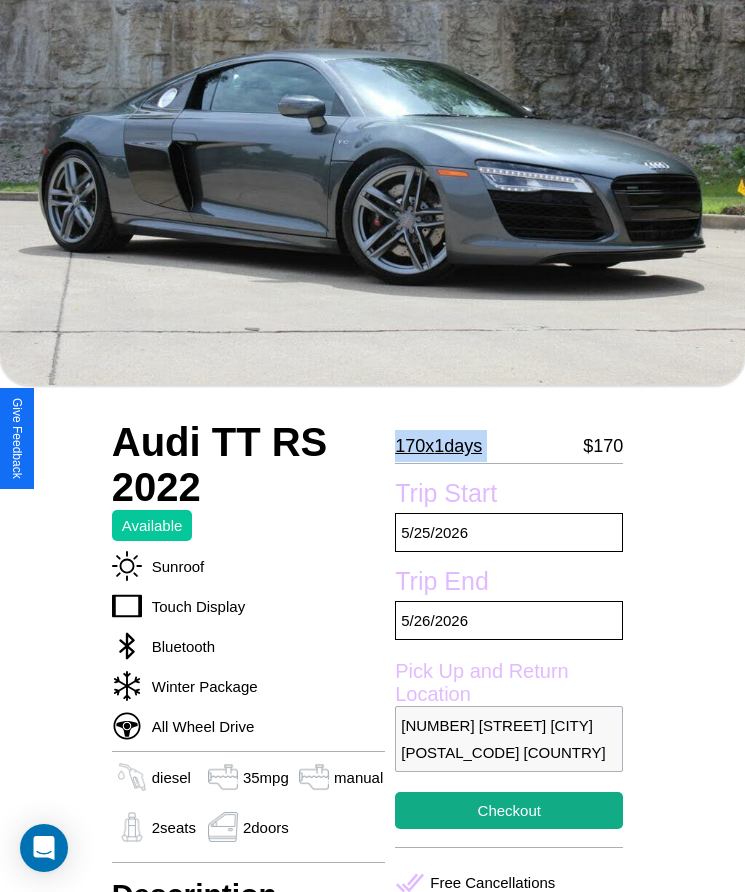 click on "170  x  1  days" at bounding box center (438, 446) 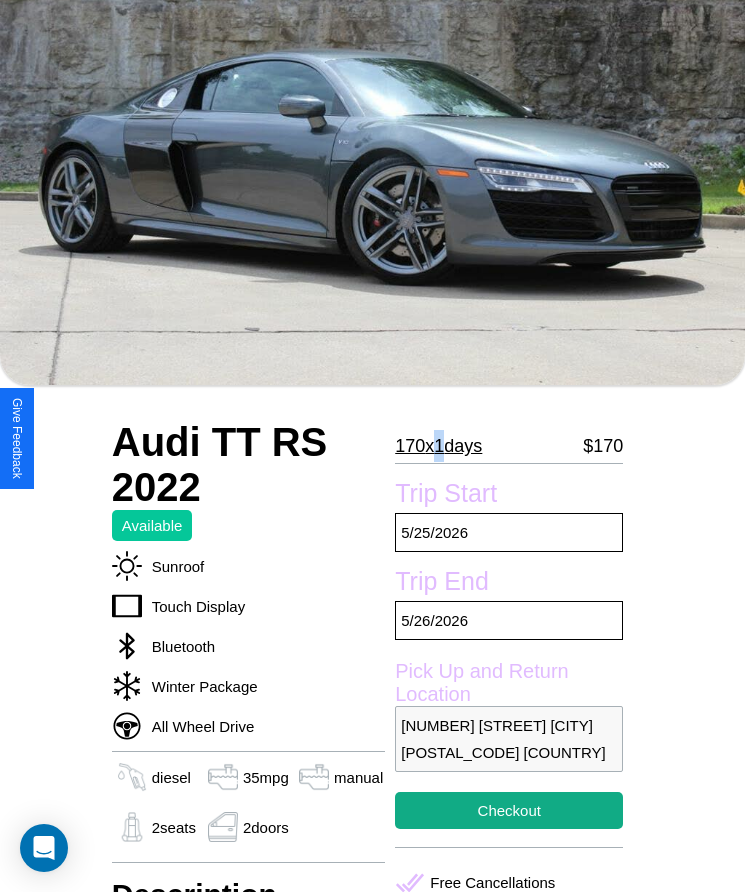 click on "170  x  1  days" at bounding box center [438, 446] 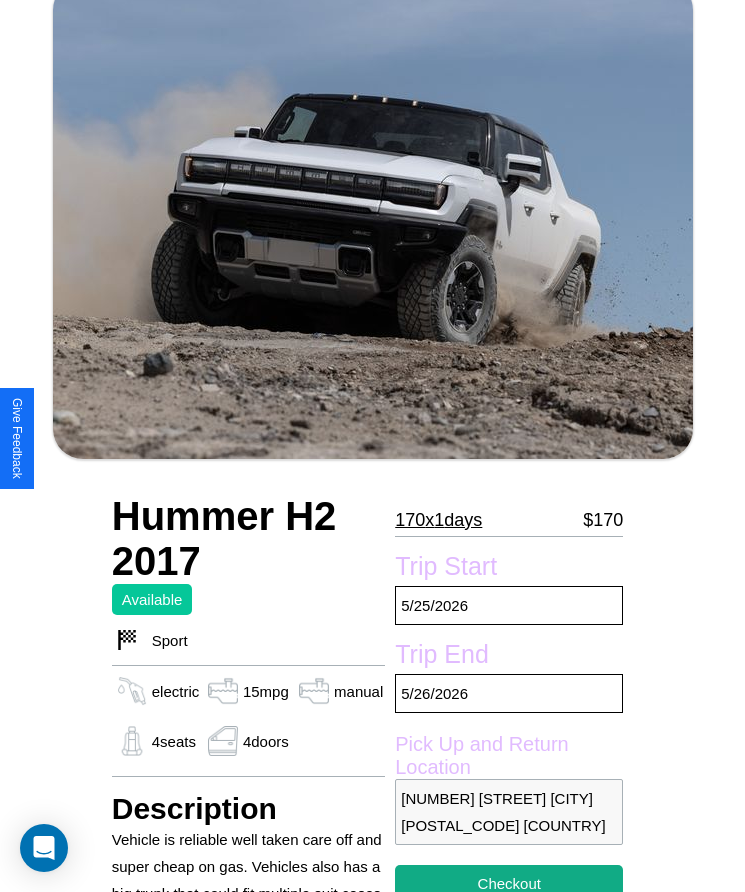 scroll, scrollTop: 750, scrollLeft: 0, axis: vertical 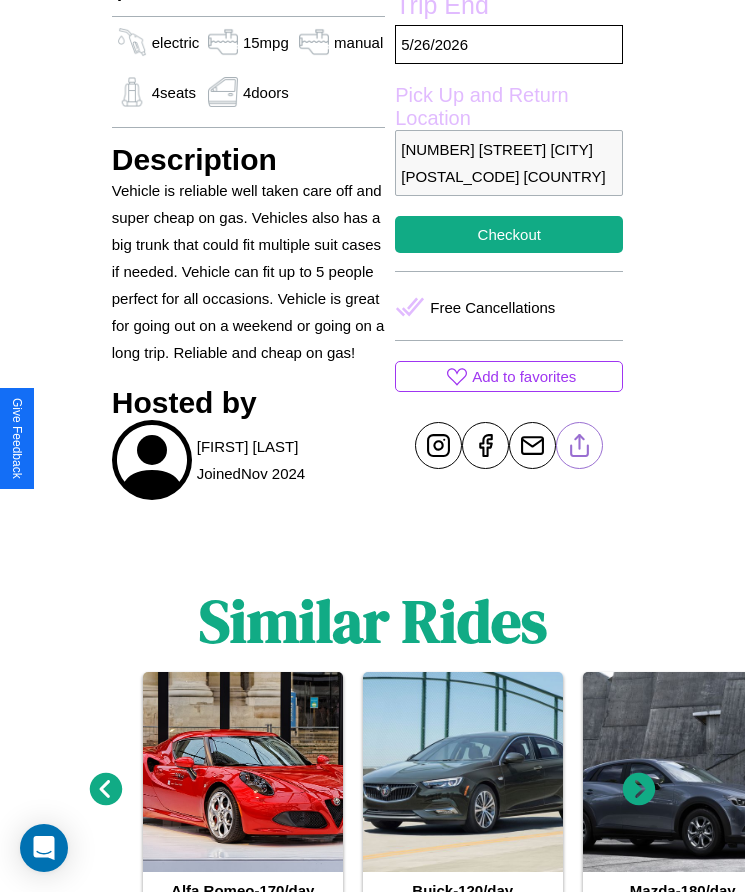 click 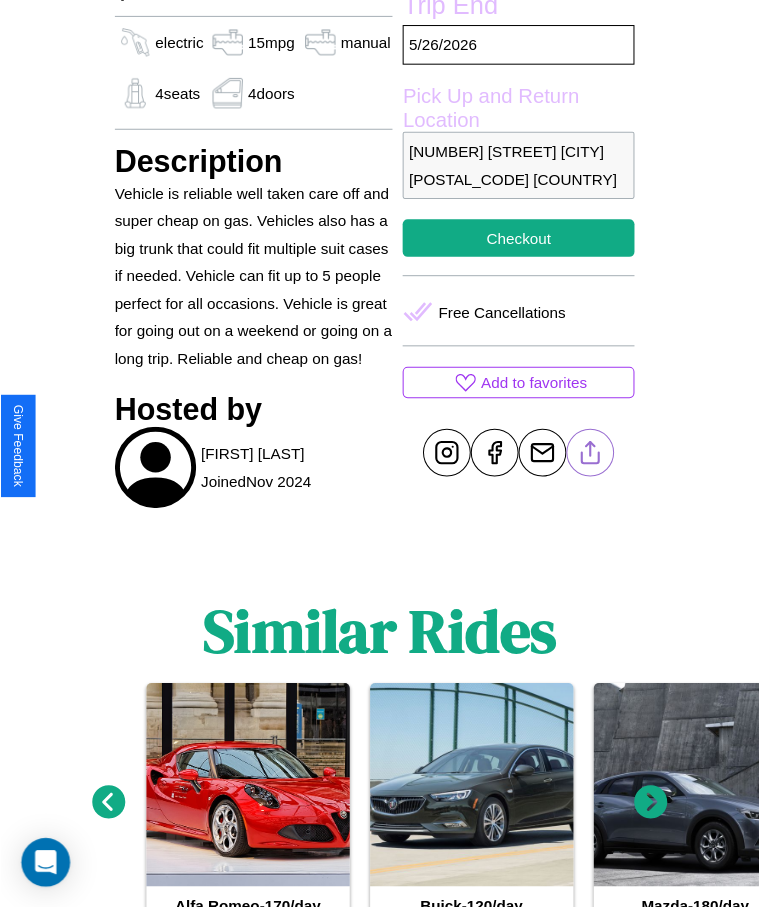scroll, scrollTop: 681, scrollLeft: 0, axis: vertical 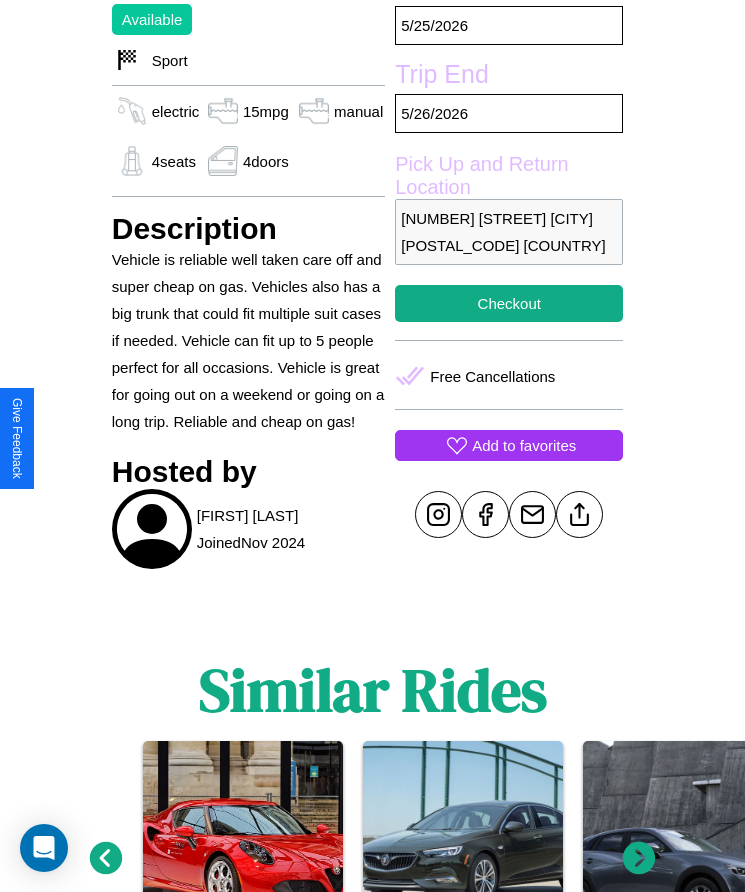 click on "Add to favorites" at bounding box center (524, 445) 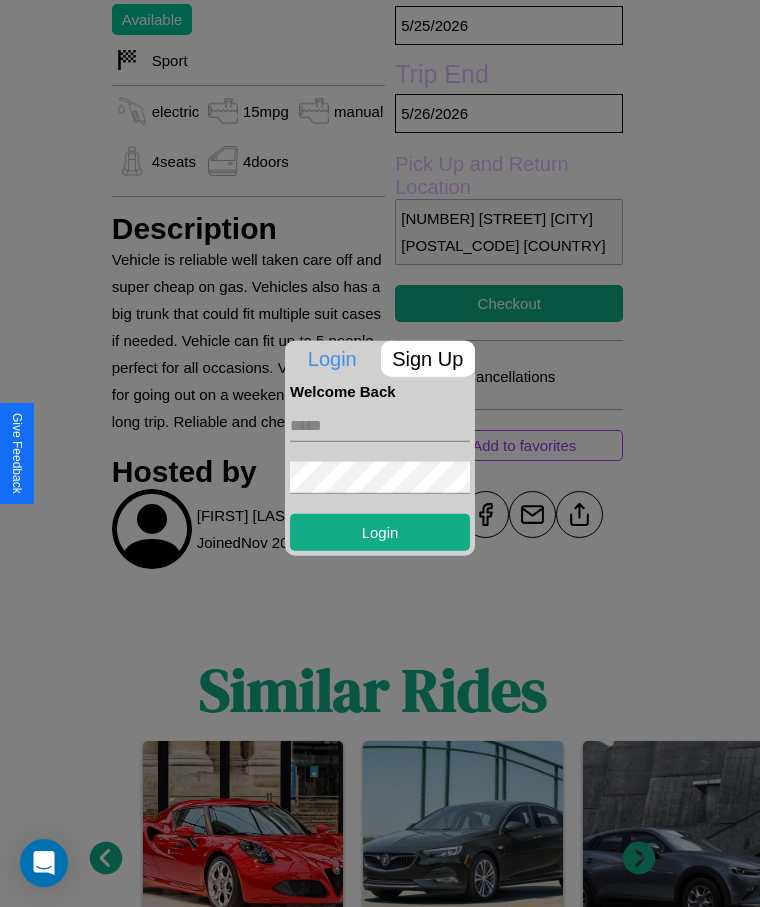 click on "Sign Up" at bounding box center (428, 358) 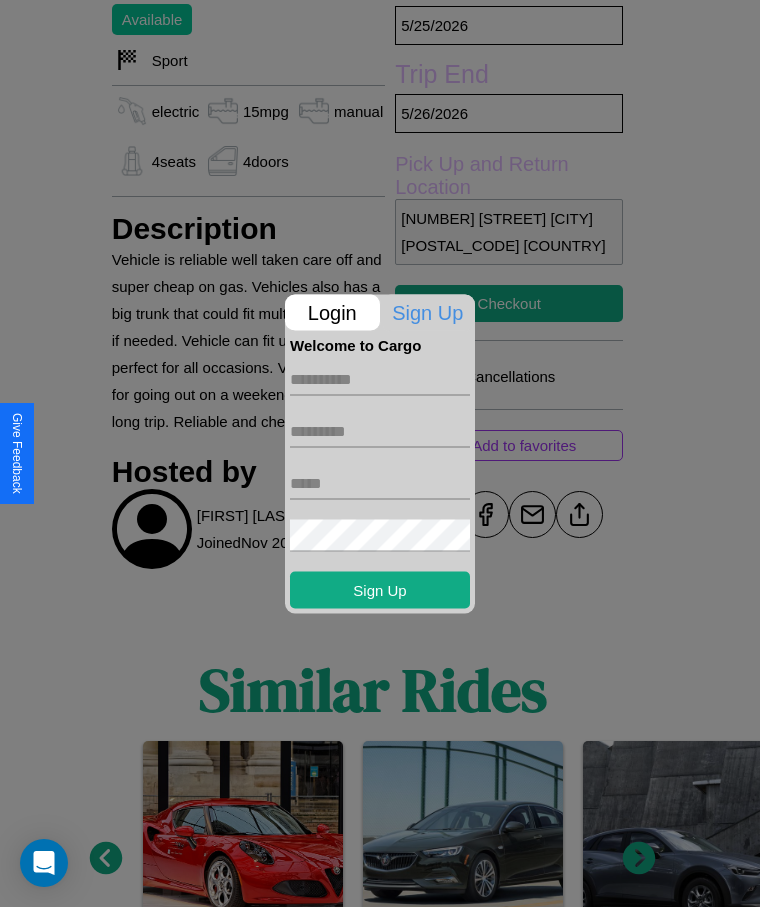click at bounding box center (380, 379) 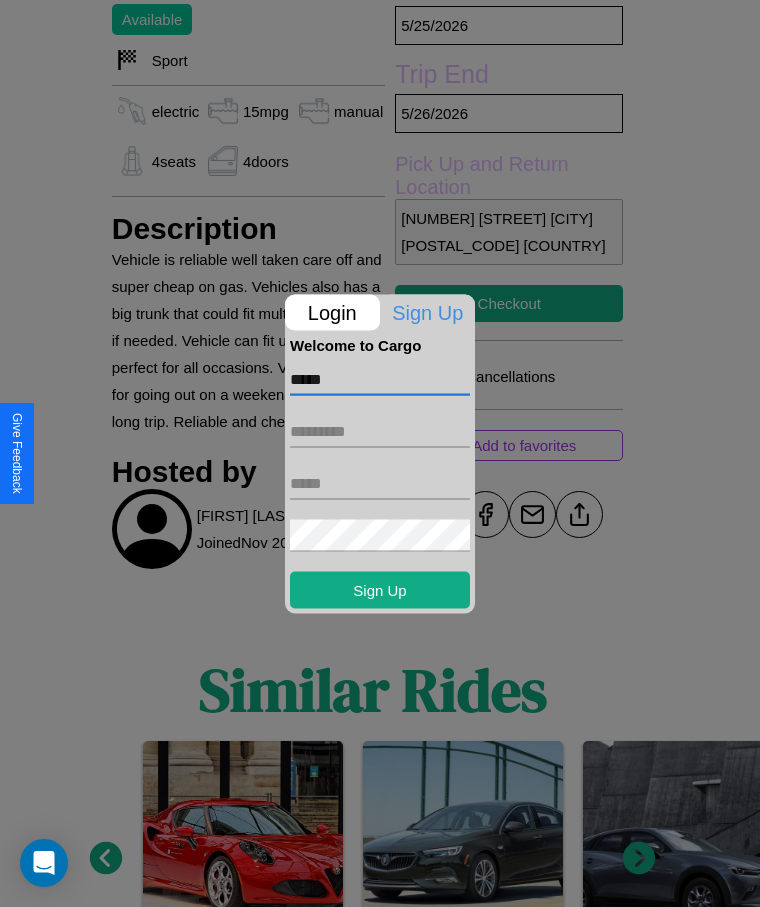 type on "*****" 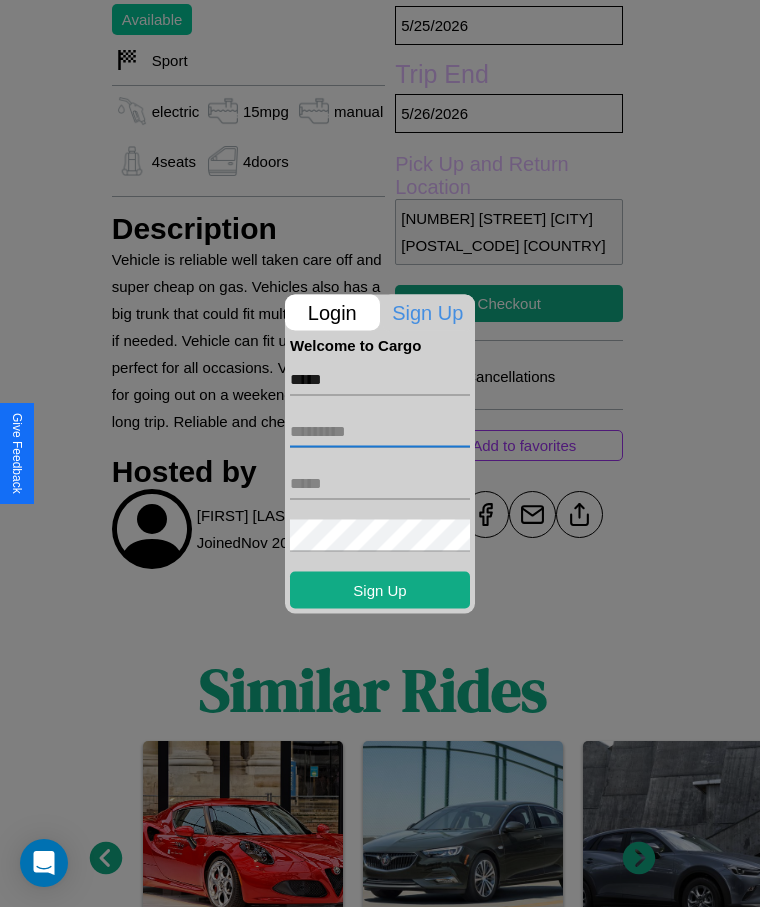 click at bounding box center [380, 431] 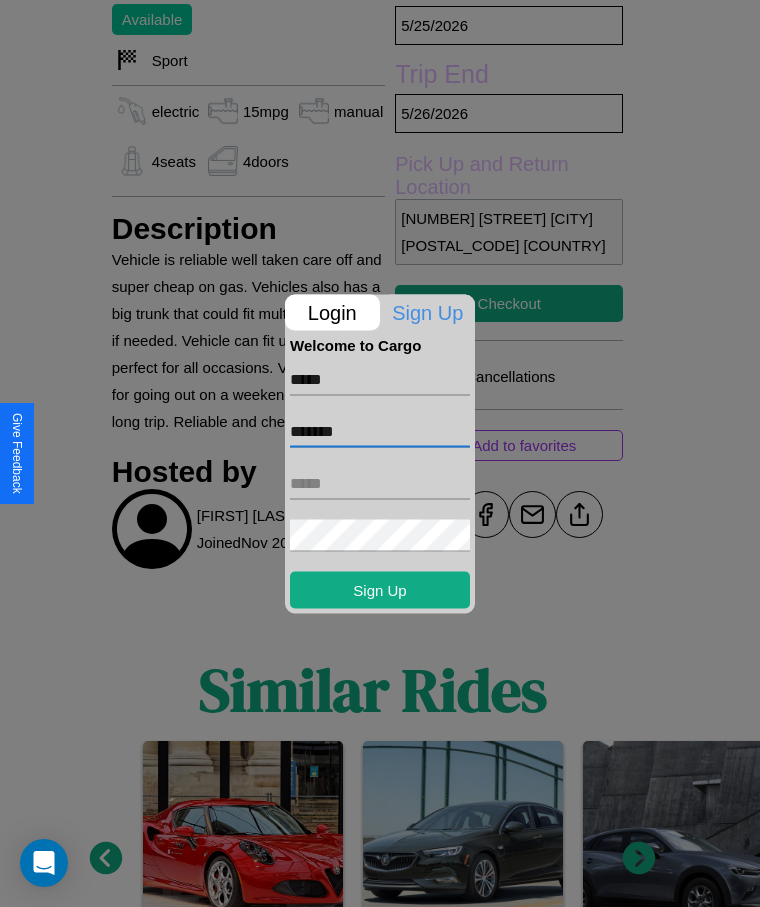 type on "*******" 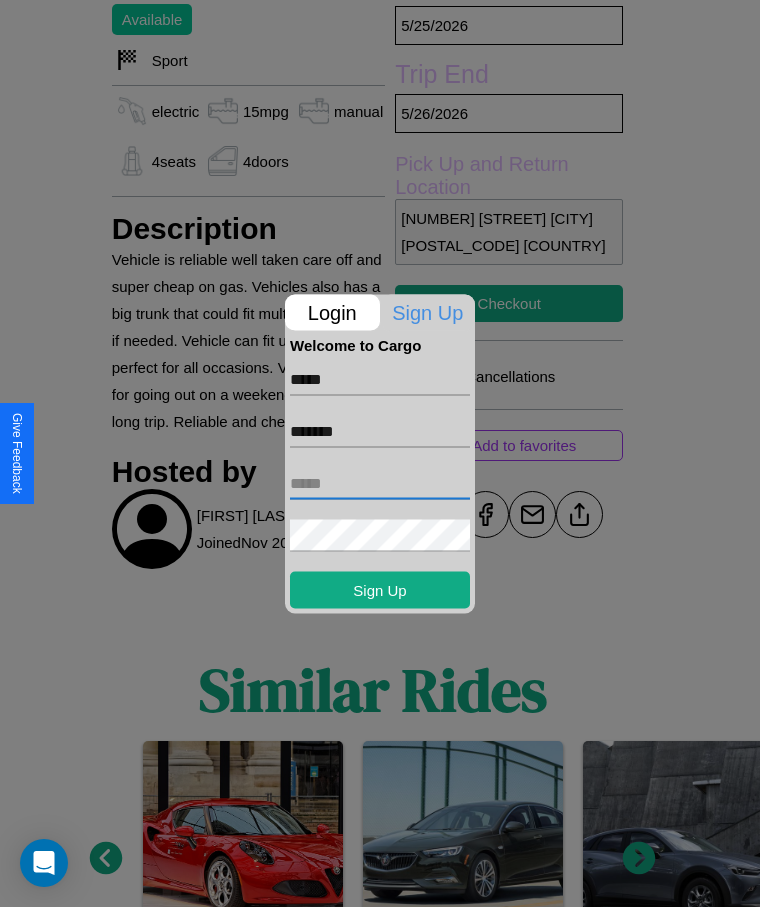 click at bounding box center [380, 483] 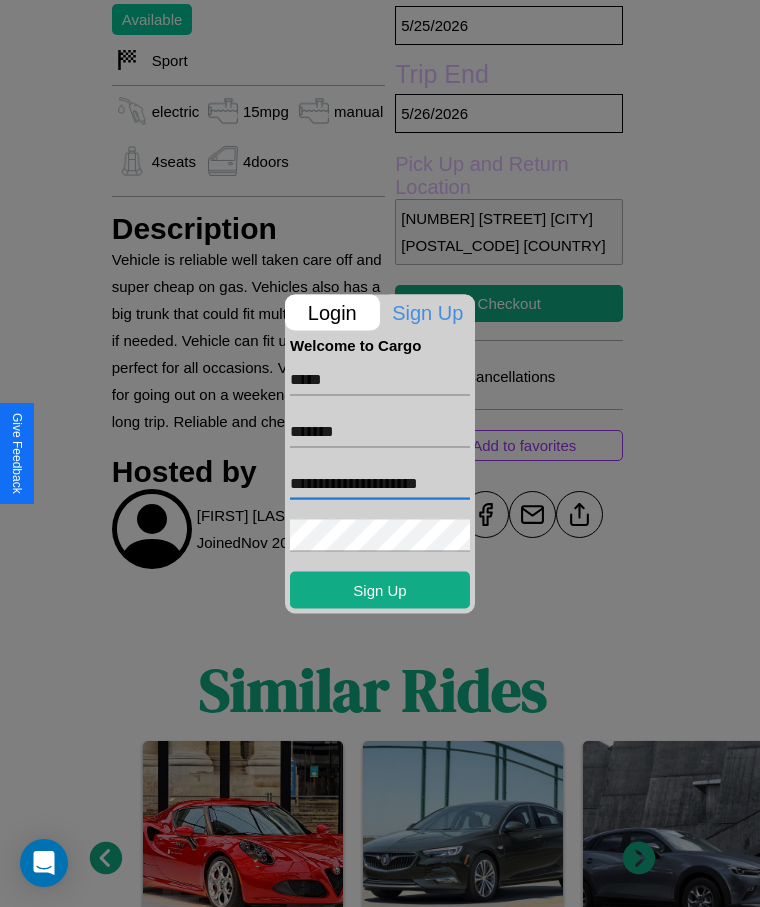 scroll, scrollTop: 0, scrollLeft: 22, axis: horizontal 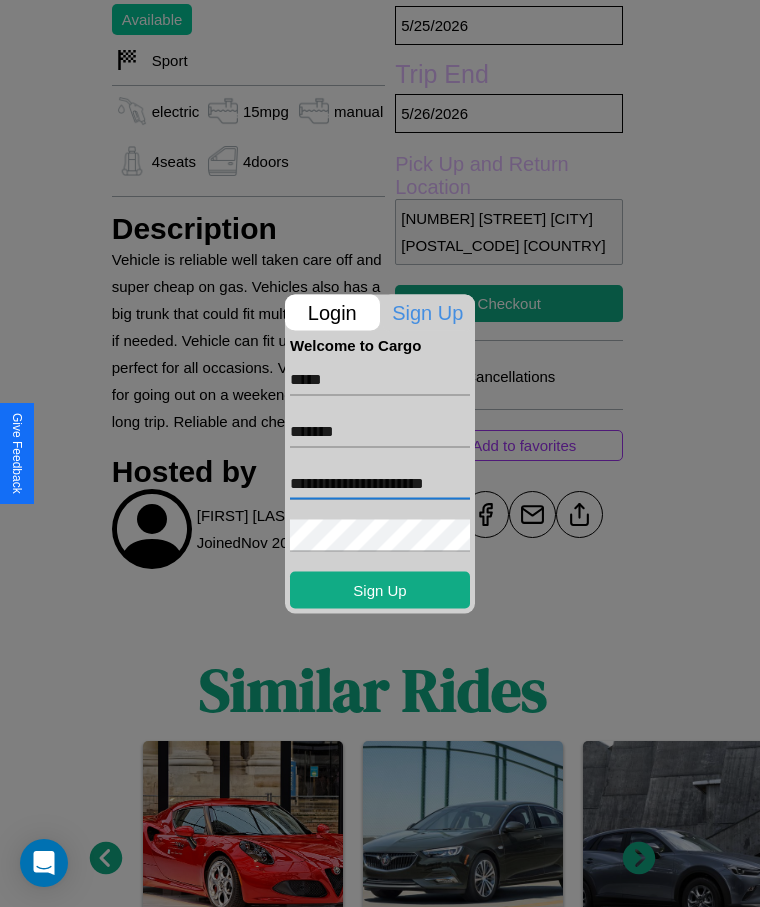 type on "**********" 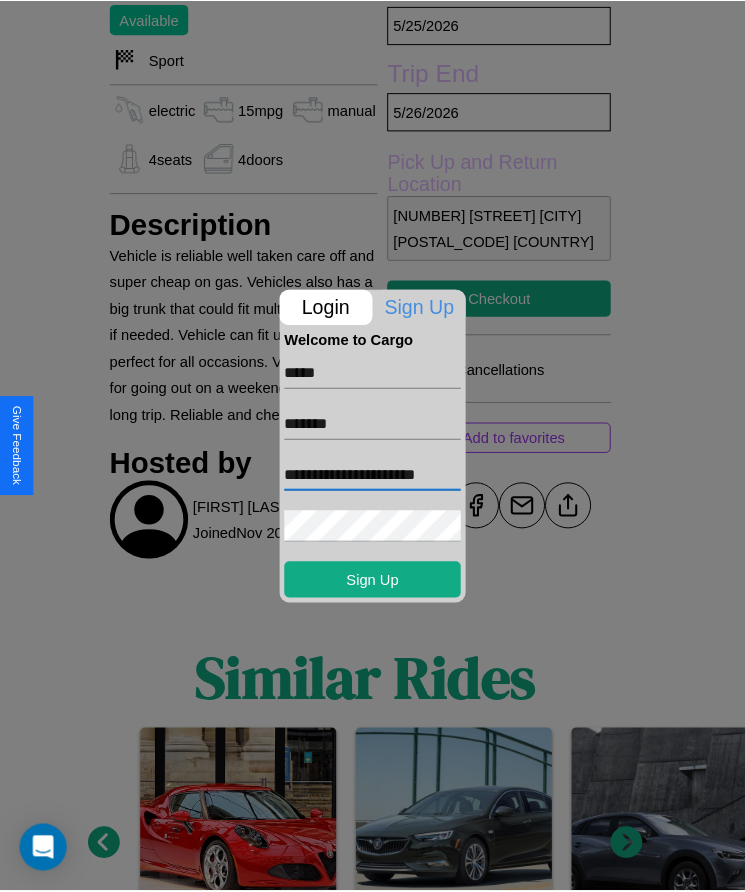scroll, scrollTop: 0, scrollLeft: 0, axis: both 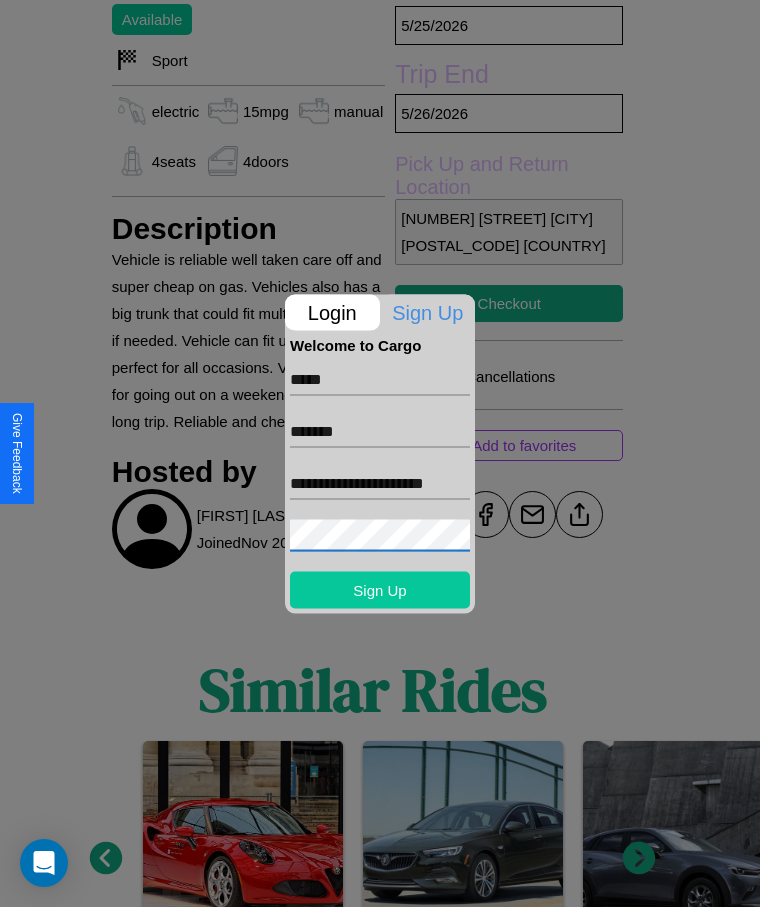 click on "Sign Up" at bounding box center (380, 589) 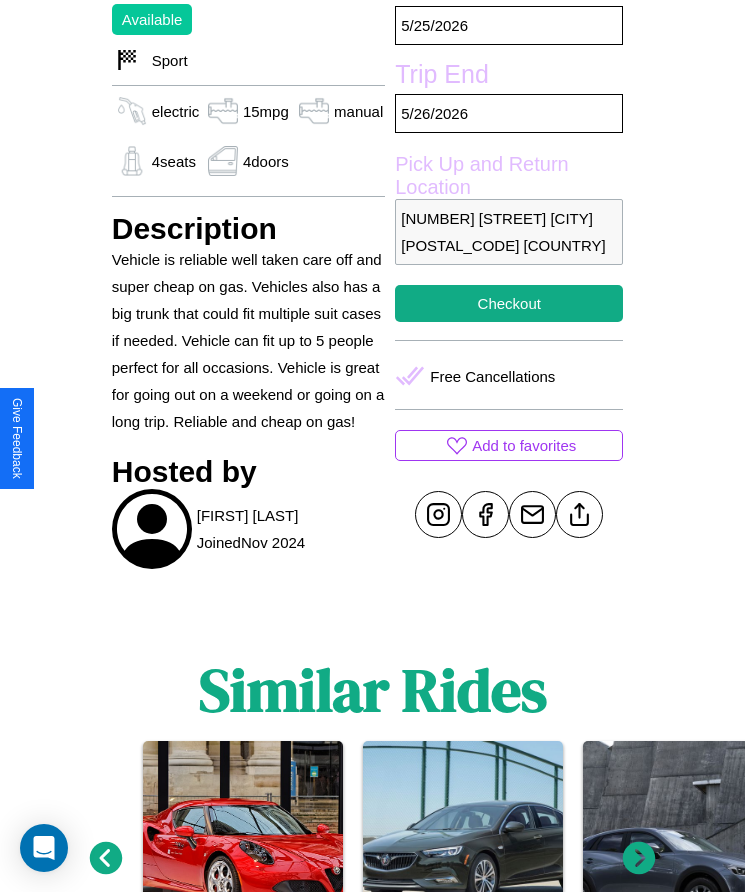 scroll, scrollTop: 681, scrollLeft: 0, axis: vertical 